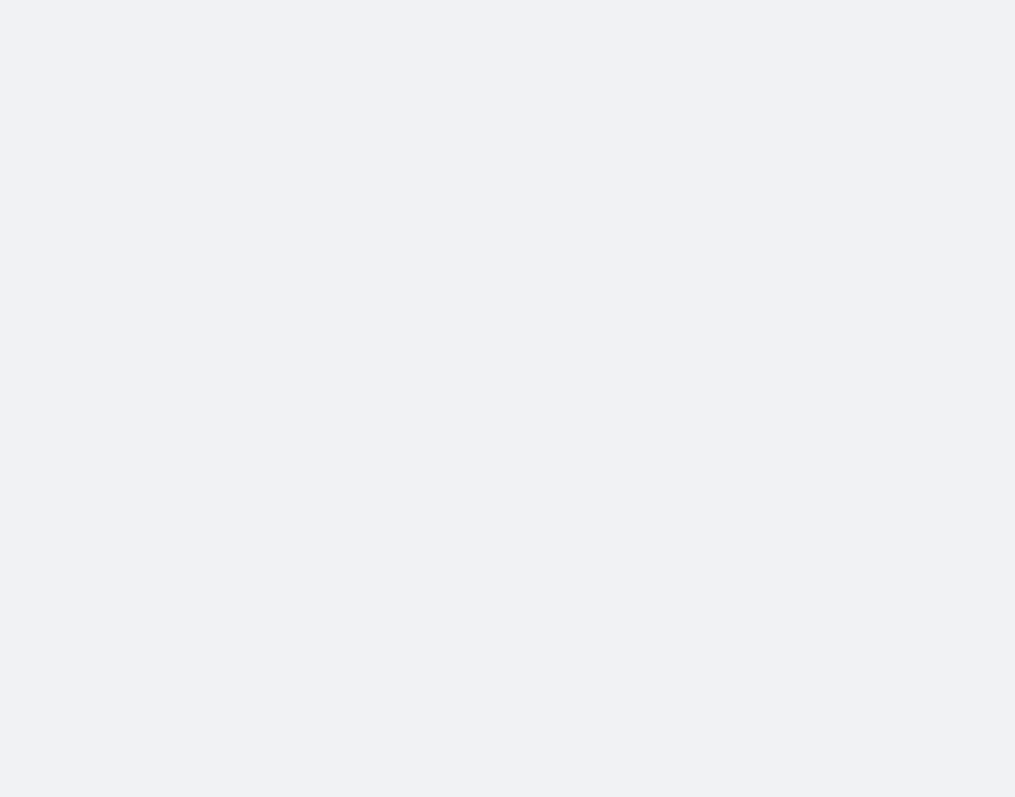 scroll, scrollTop: 0, scrollLeft: 0, axis: both 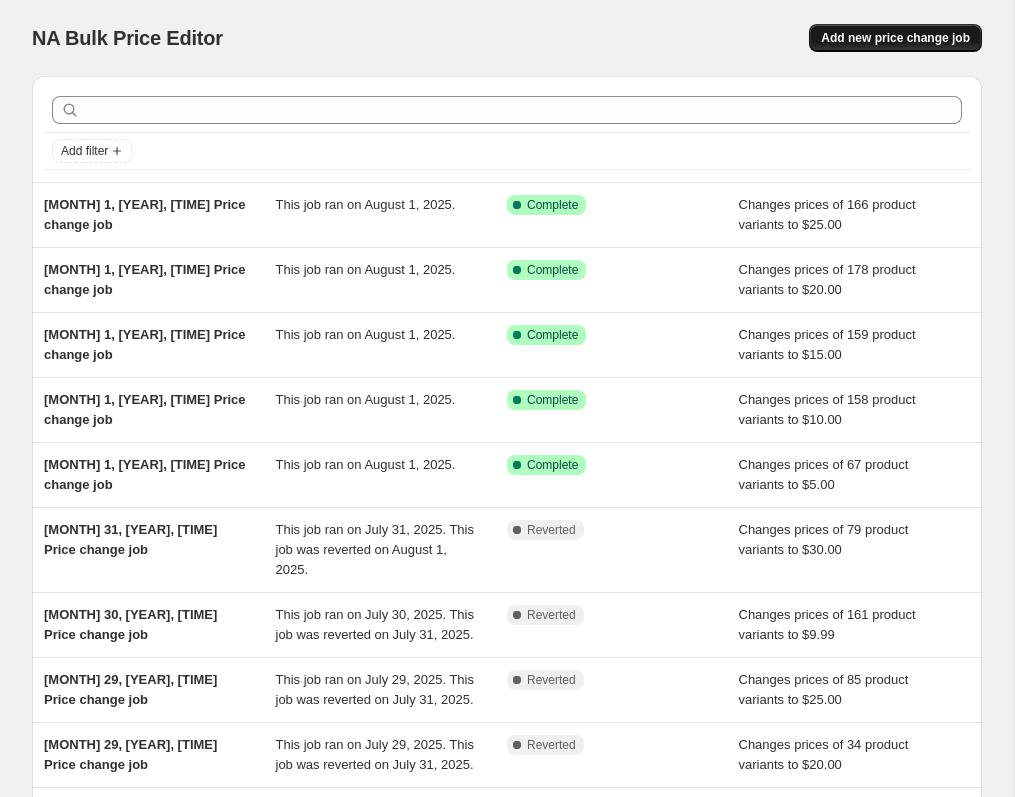 click on "Add new price change job" at bounding box center [895, 38] 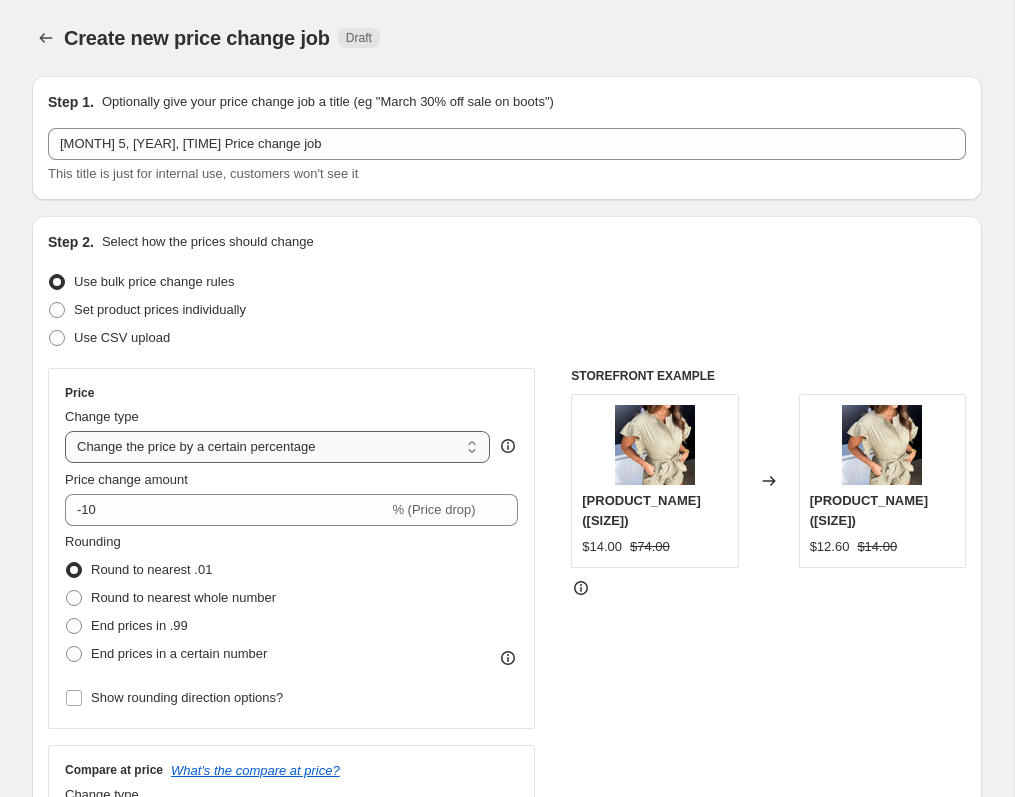 click on "Change the price to a certain amount Change the price by a certain amount Change the price by a certain percentage Change the price to the current compare at price (price before sale) Change the price by a certain amount relative to the compare at price Change the price by a certain percentage relative to the compare at price Don't change the price Change the price by a certain percentage relative to the cost per item Change price to certain cost margin" at bounding box center (277, 447) 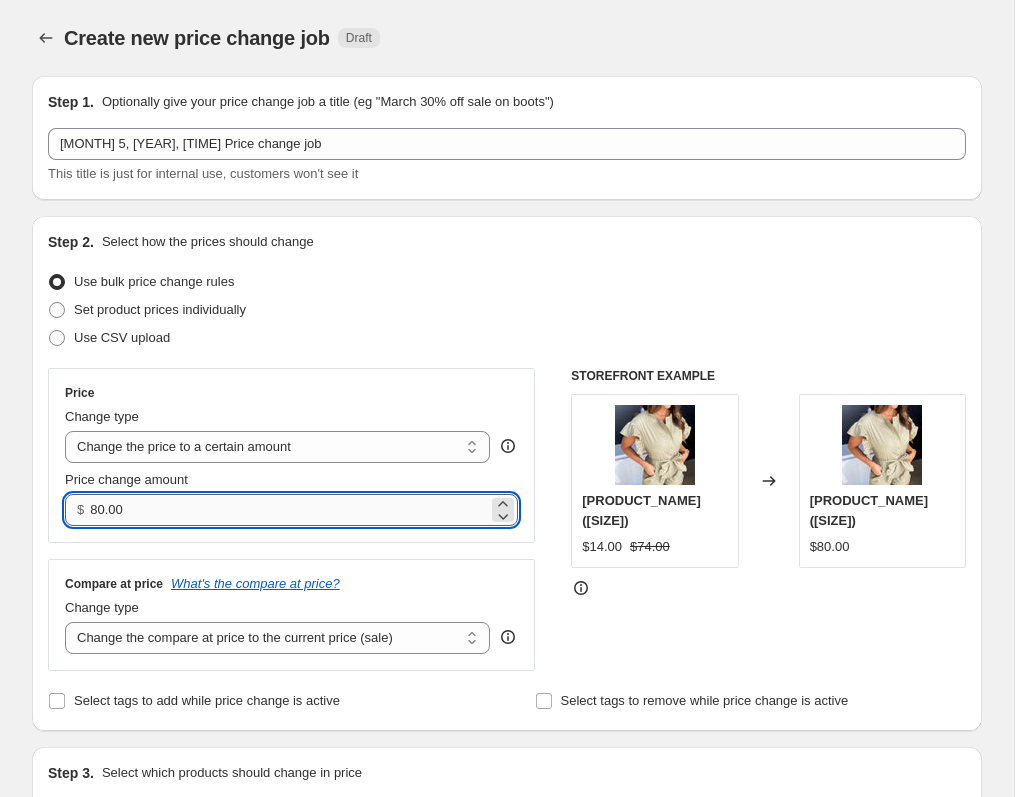click on "80.00" at bounding box center [288, 510] 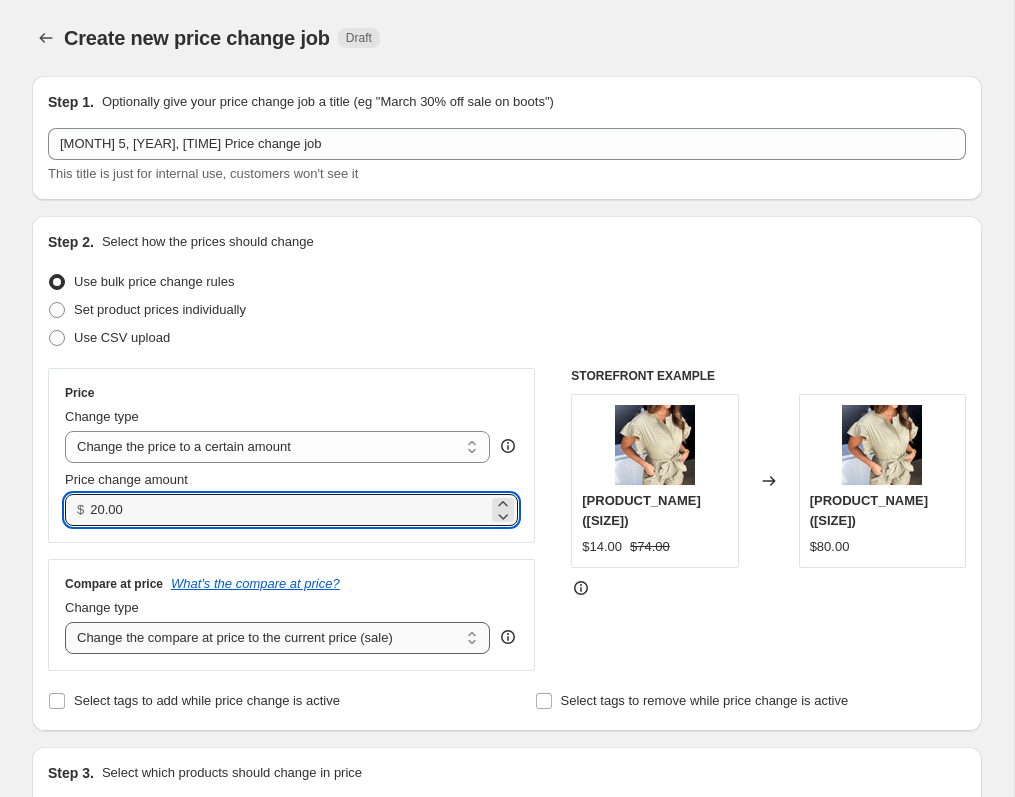 type on "20.00" 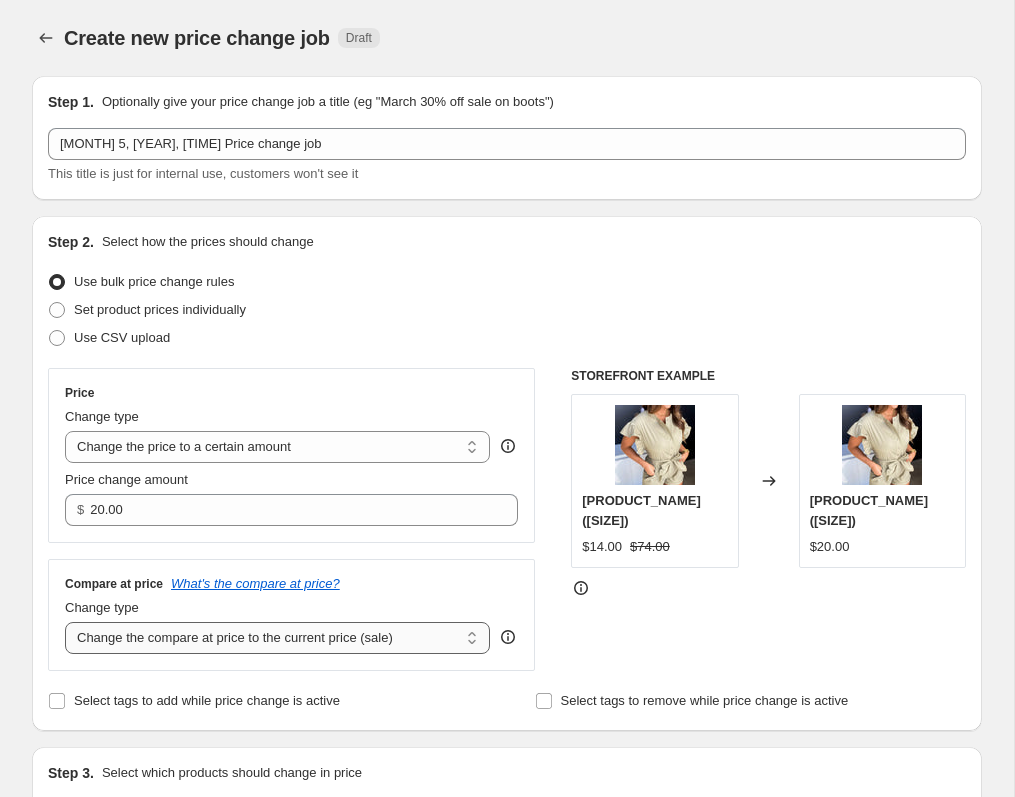 select on "no_change" 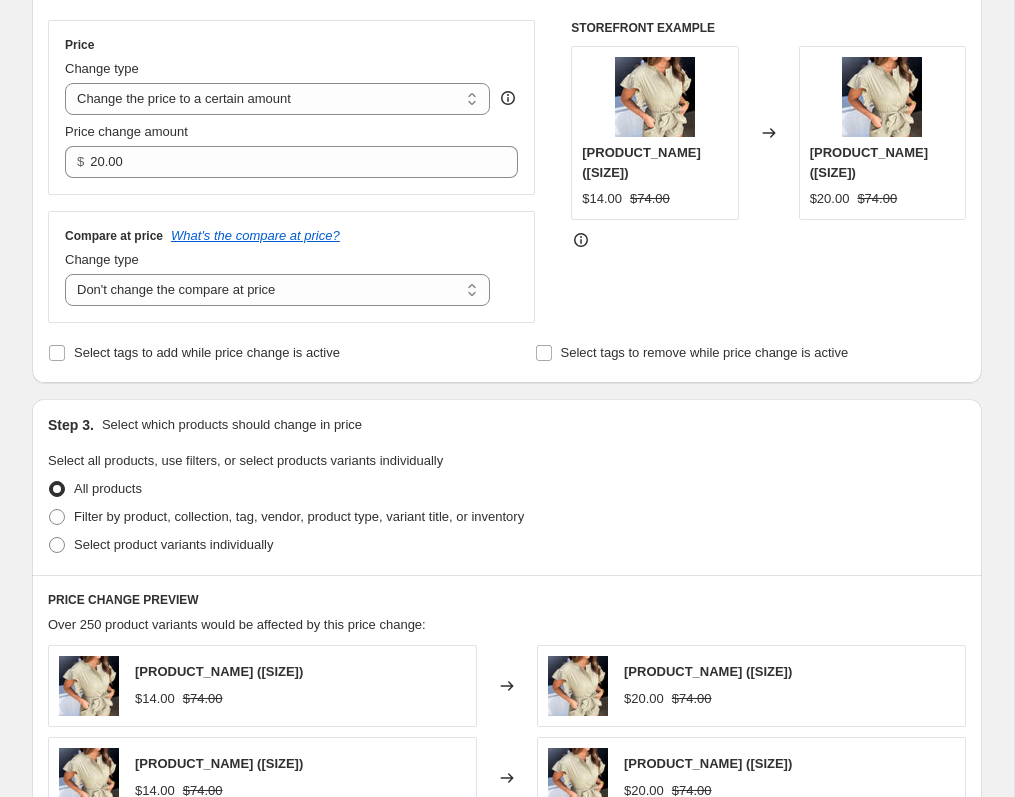 scroll, scrollTop: 396, scrollLeft: 0, axis: vertical 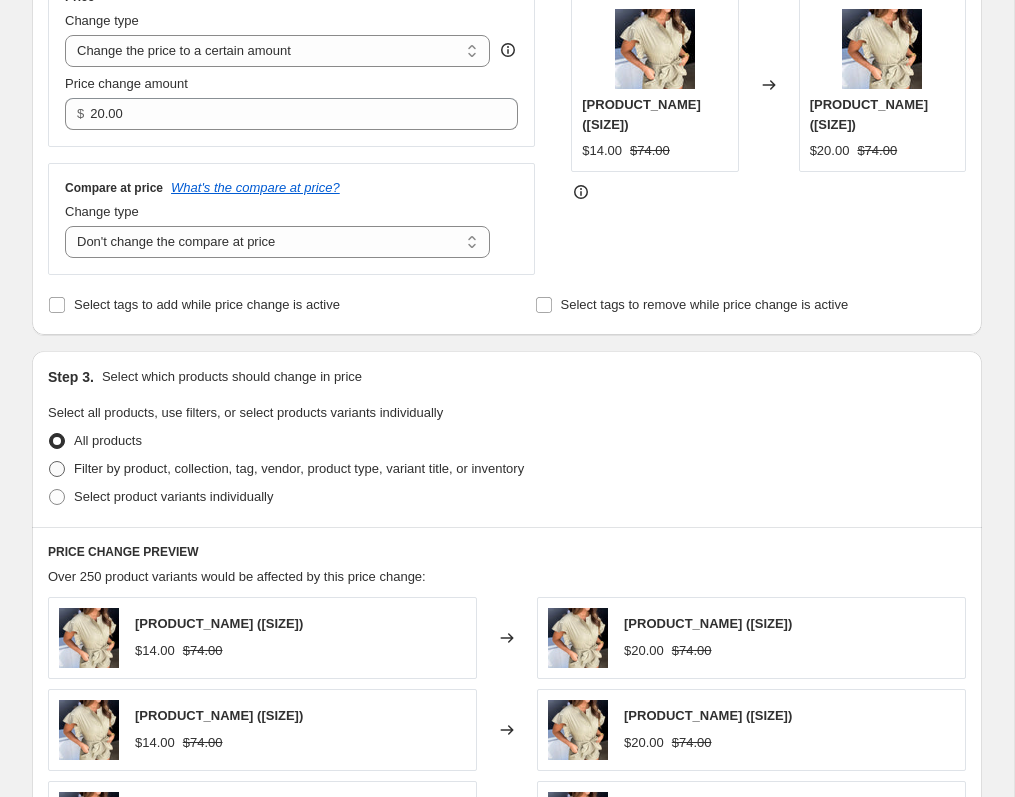 click on "Filter by product, collection, tag, vendor, product type, variant title, or inventory" at bounding box center [299, 468] 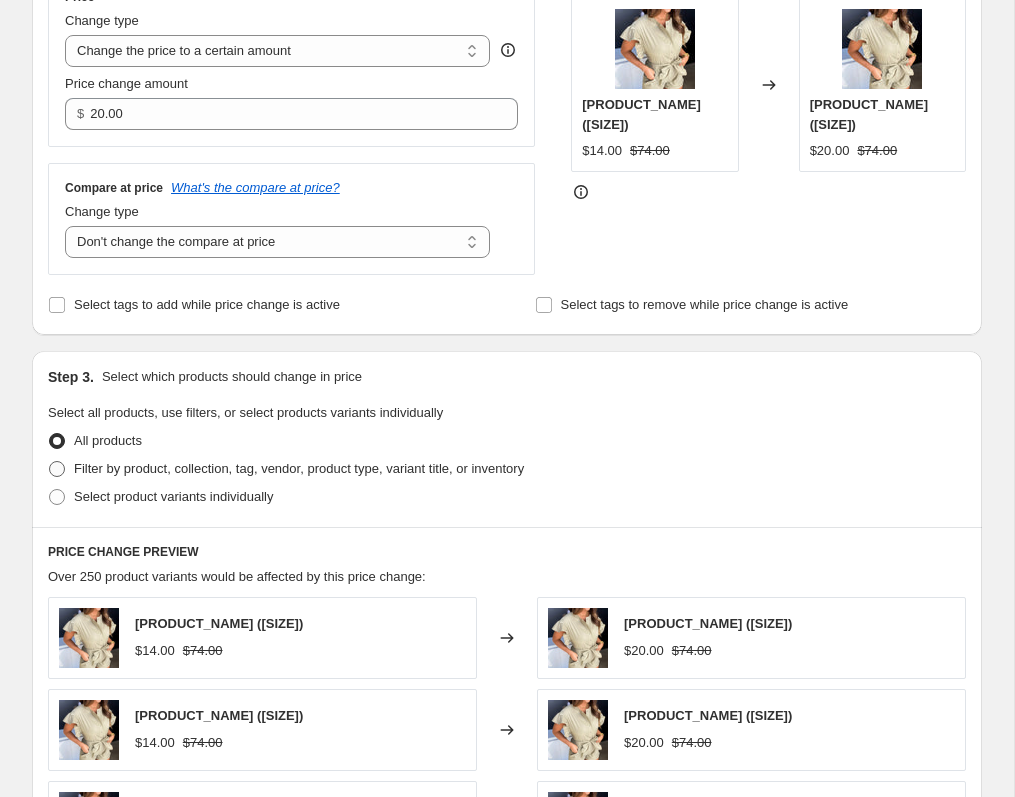 radio on "true" 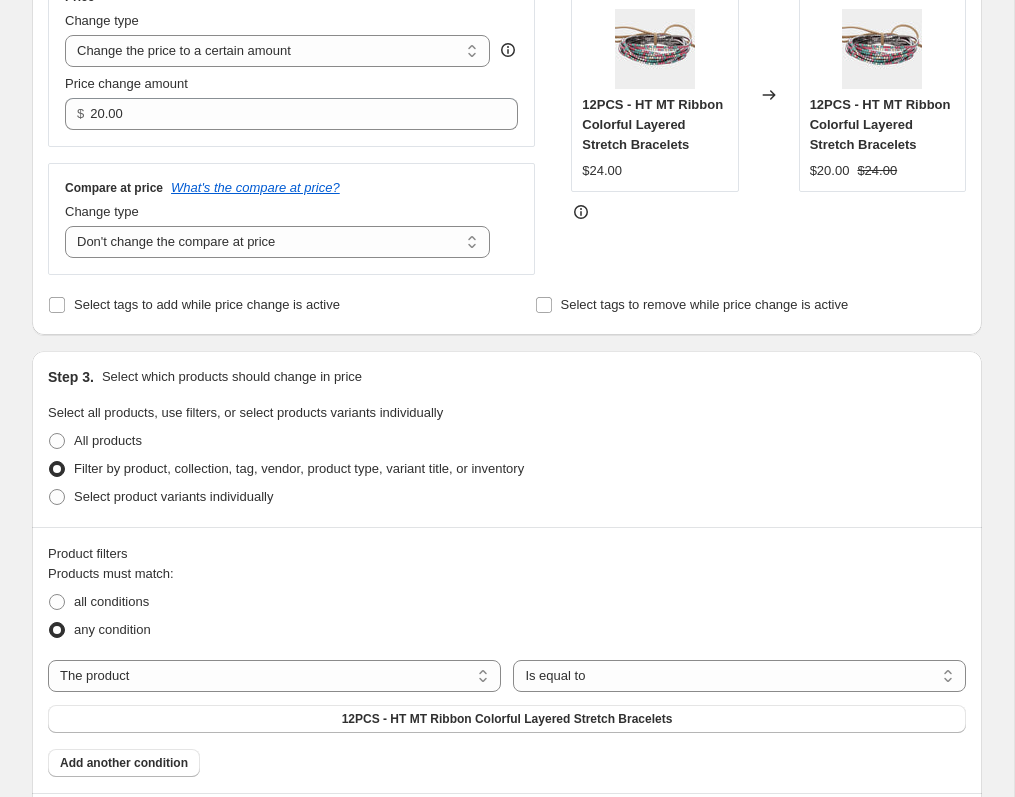 scroll, scrollTop: 513, scrollLeft: 0, axis: vertical 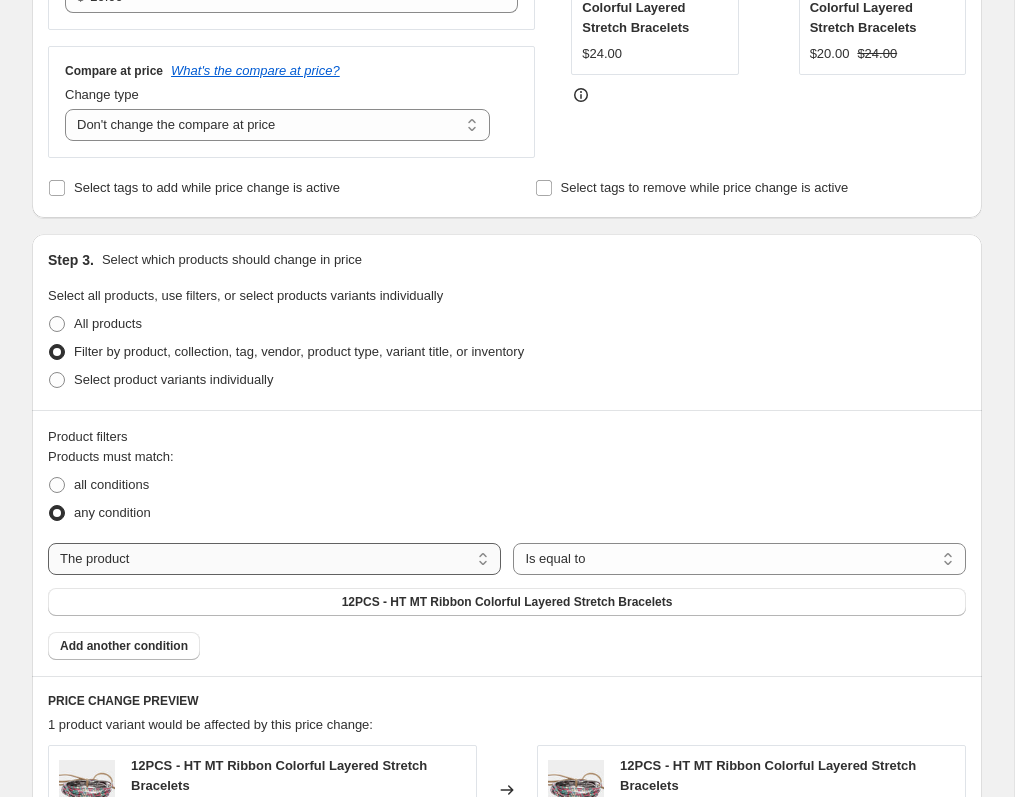 click on "The product The product's collection The product's tag The product's vendor The product's type The product's status The variant's title Inventory quantity" at bounding box center (274, 559) 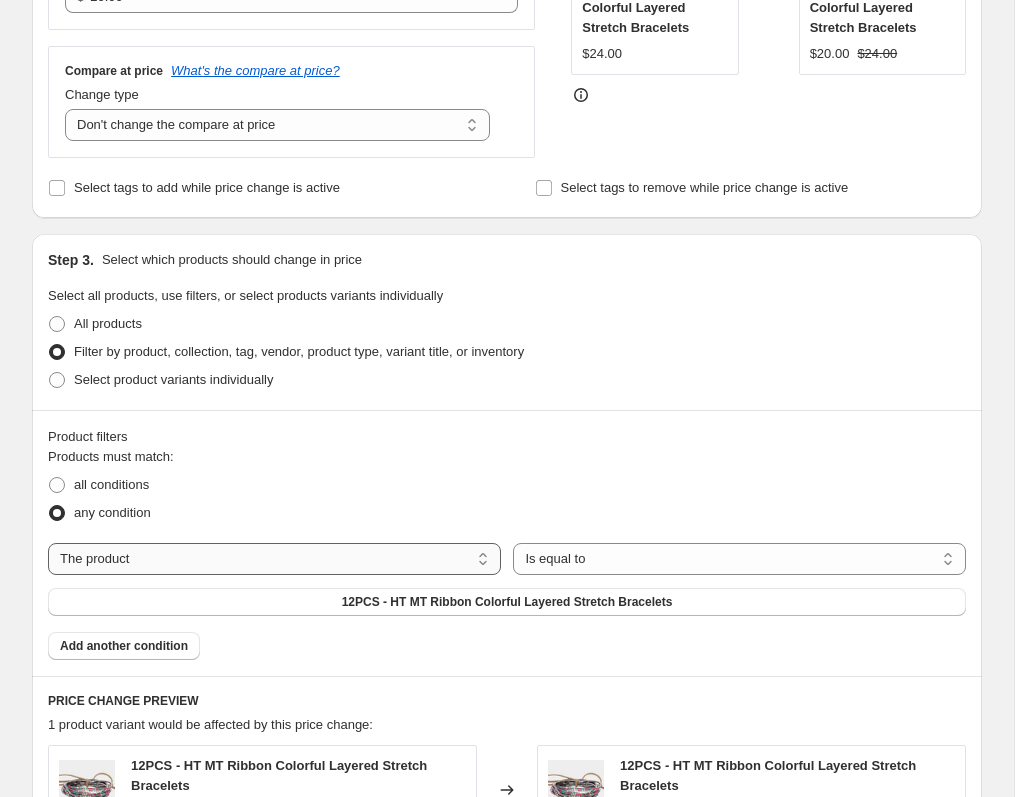 select on "collection" 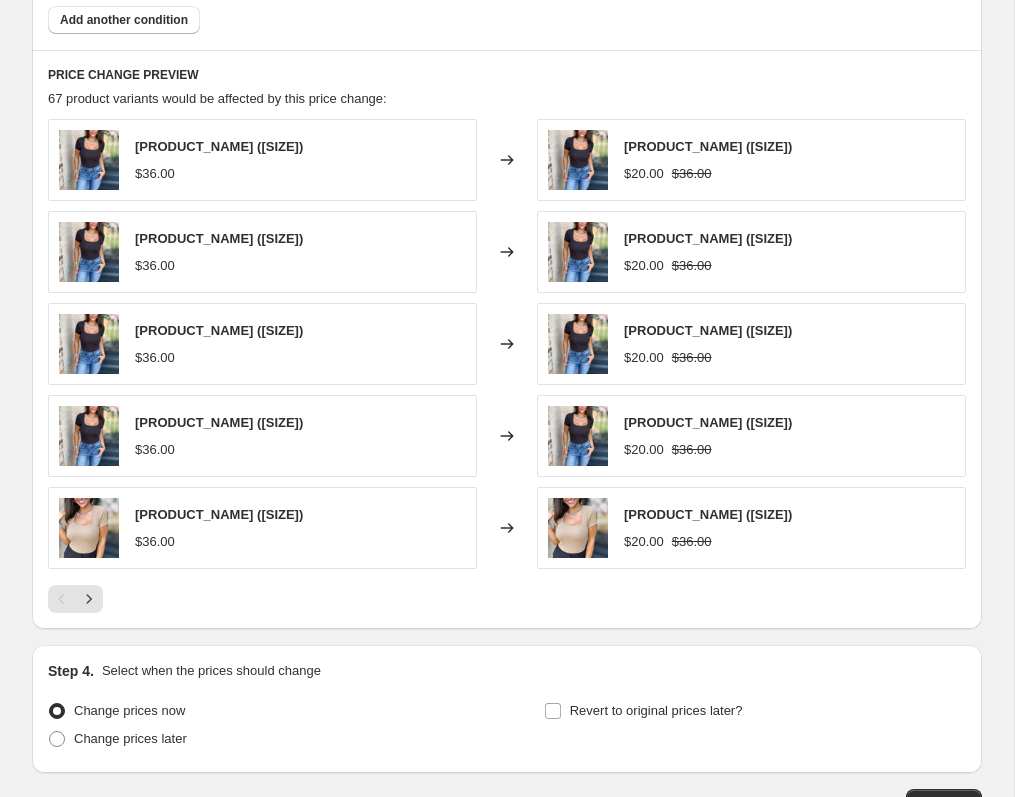 scroll, scrollTop: 1313, scrollLeft: 0, axis: vertical 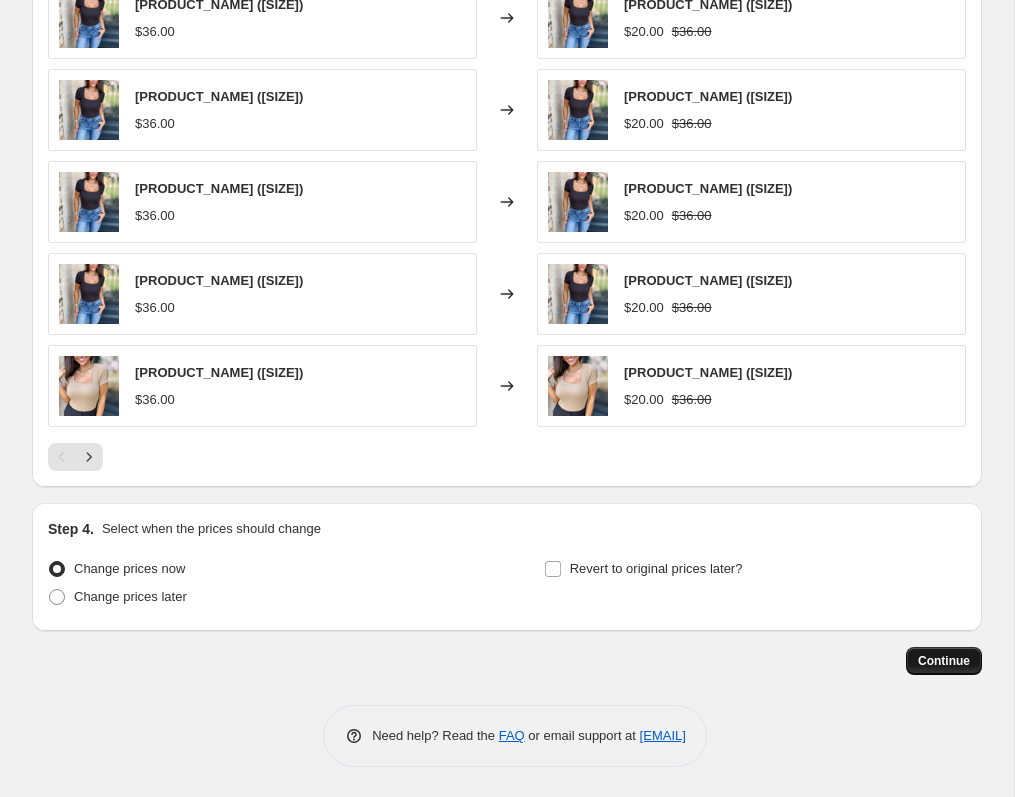 click on "Continue" at bounding box center (944, 661) 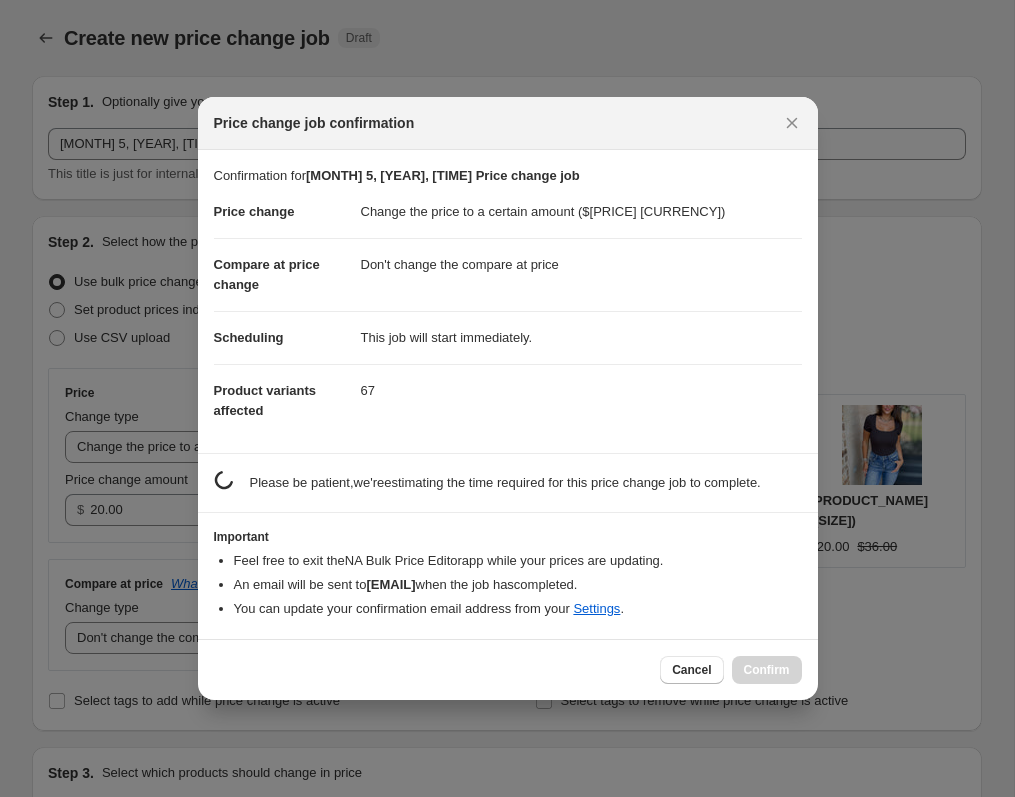 scroll, scrollTop: 0, scrollLeft: 0, axis: both 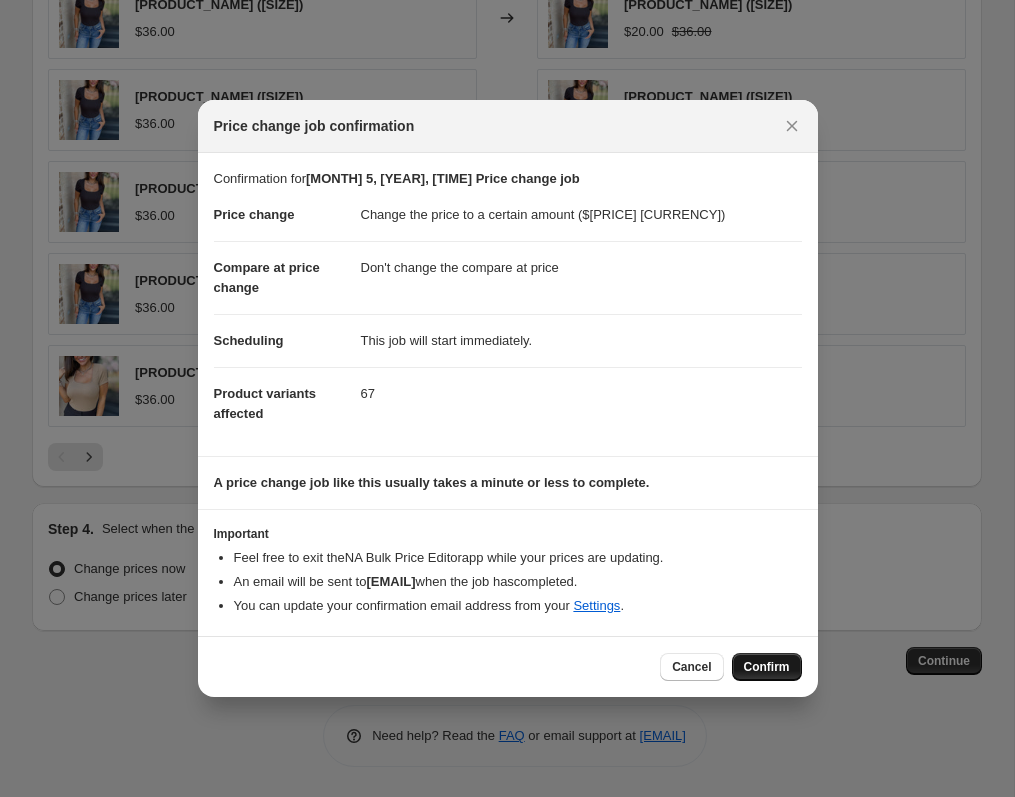 click on "Confirm" at bounding box center [767, 667] 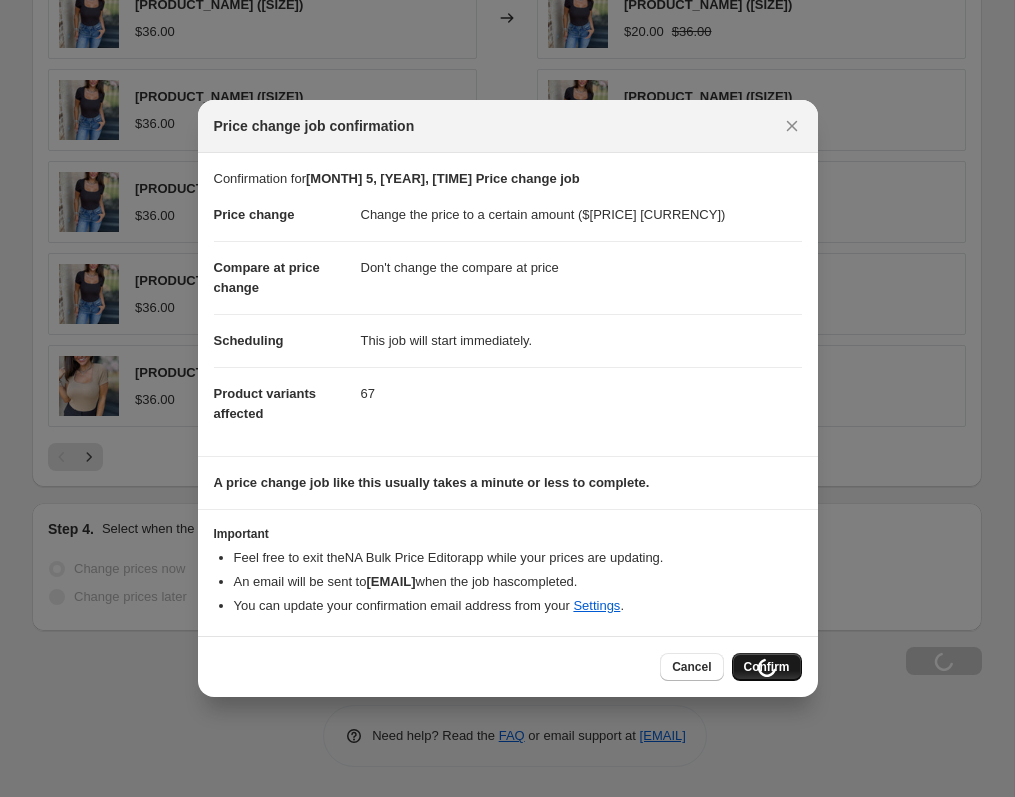 scroll, scrollTop: 1409, scrollLeft: 0, axis: vertical 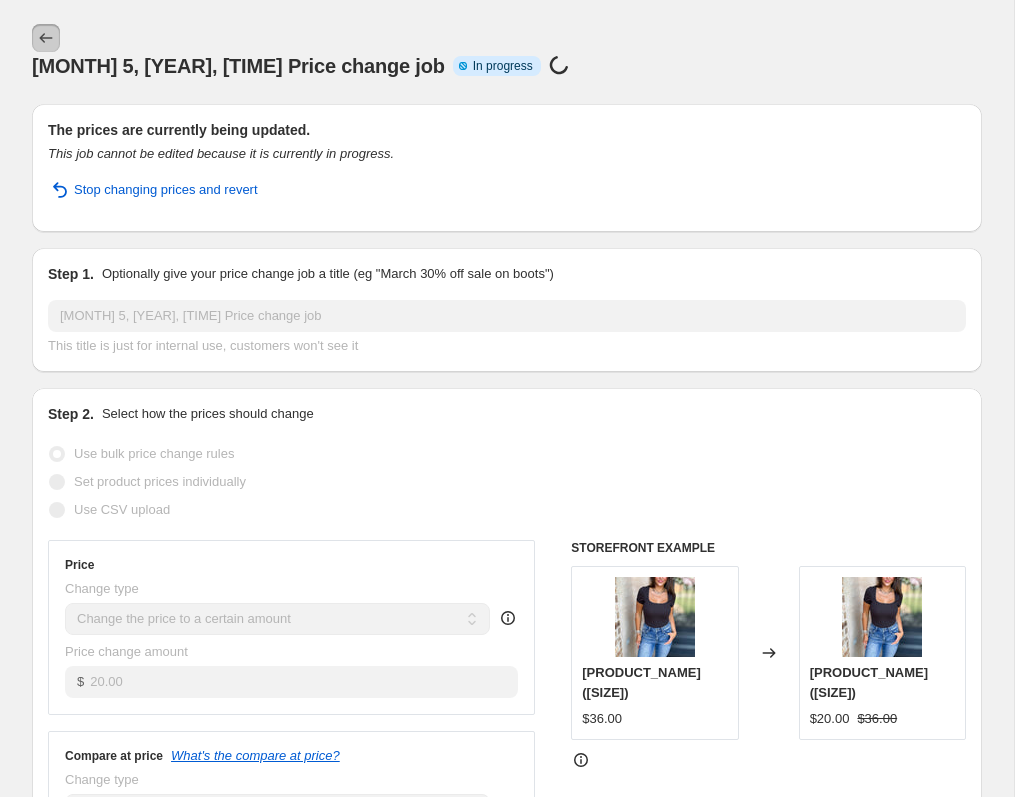 click 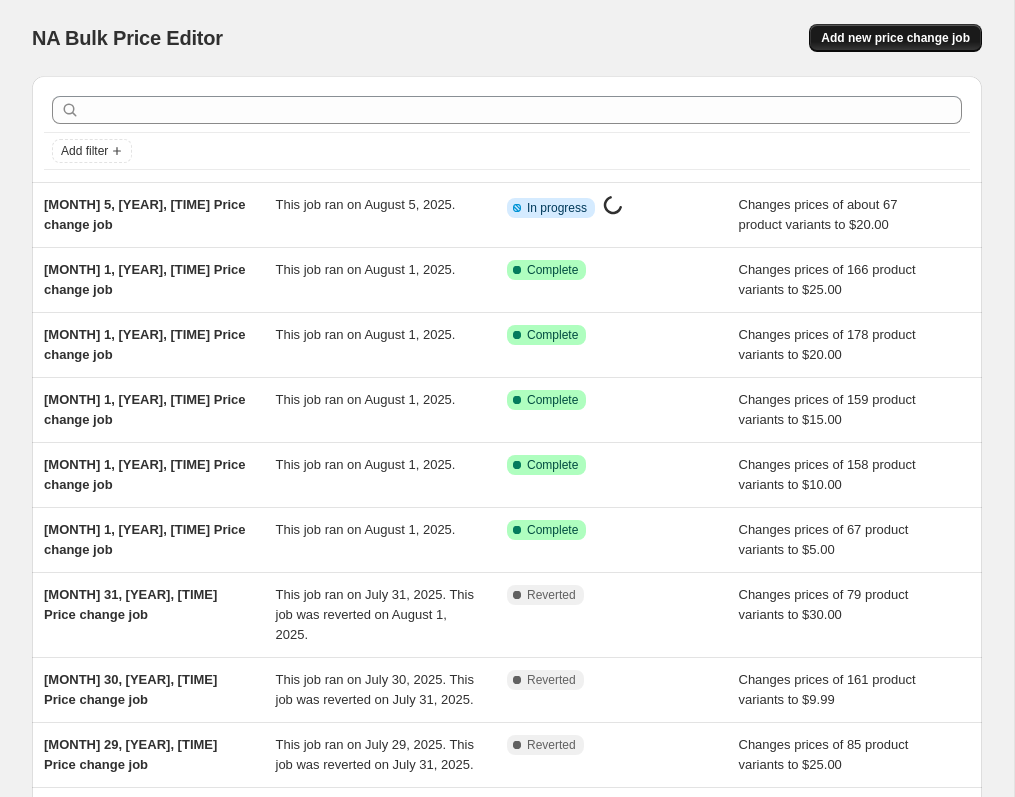 click on "Add new price change job" at bounding box center (895, 38) 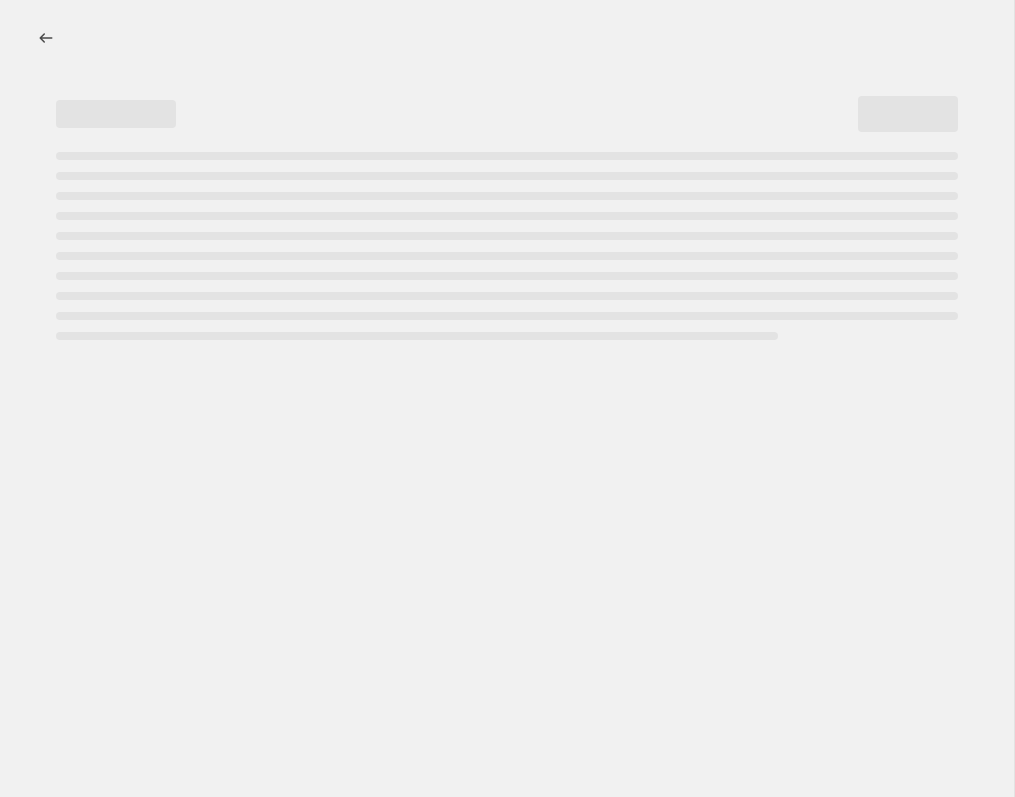 select on "percentage" 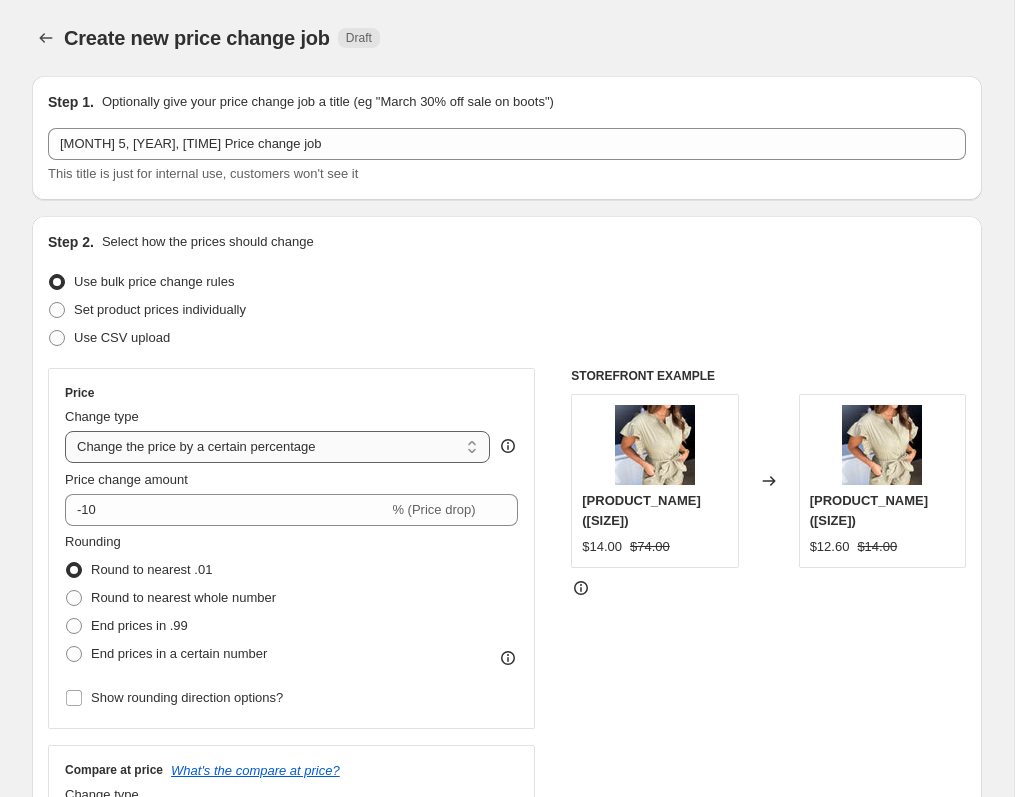 click on "Change the price to a certain amount Change the price by a certain amount Change the price by a certain percentage Change the price to the current compare at price (price before sale) Change the price by a certain amount relative to the compare at price Change the price by a certain percentage relative to the compare at price Don't change the price Change the price by a certain percentage relative to the cost per item Change price to certain cost margin" at bounding box center (277, 447) 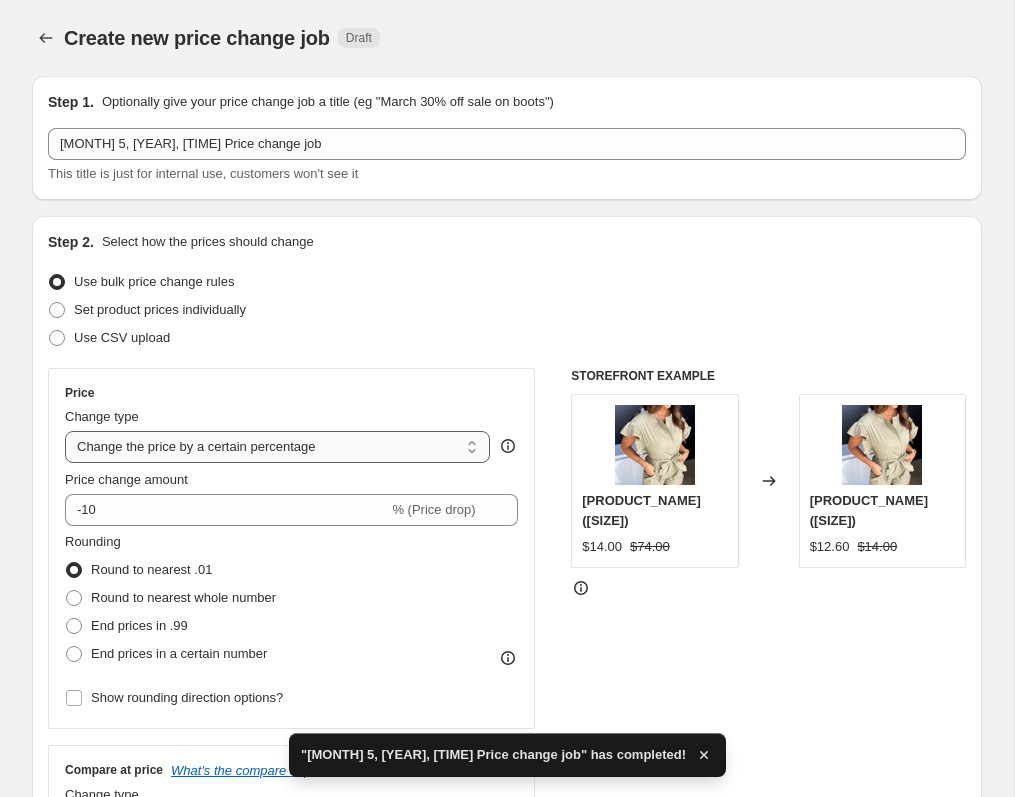 click on "Change the price to a certain amount Change the price by a certain amount Change the price by a certain percentage Change the price to the current compare at price (price before sale) Change the price by a certain amount relative to the compare at price Change the price by a certain percentage relative to the compare at price Don't change the price Change the price by a certain percentage relative to the cost per item Change price to certain cost margin" at bounding box center [277, 447] 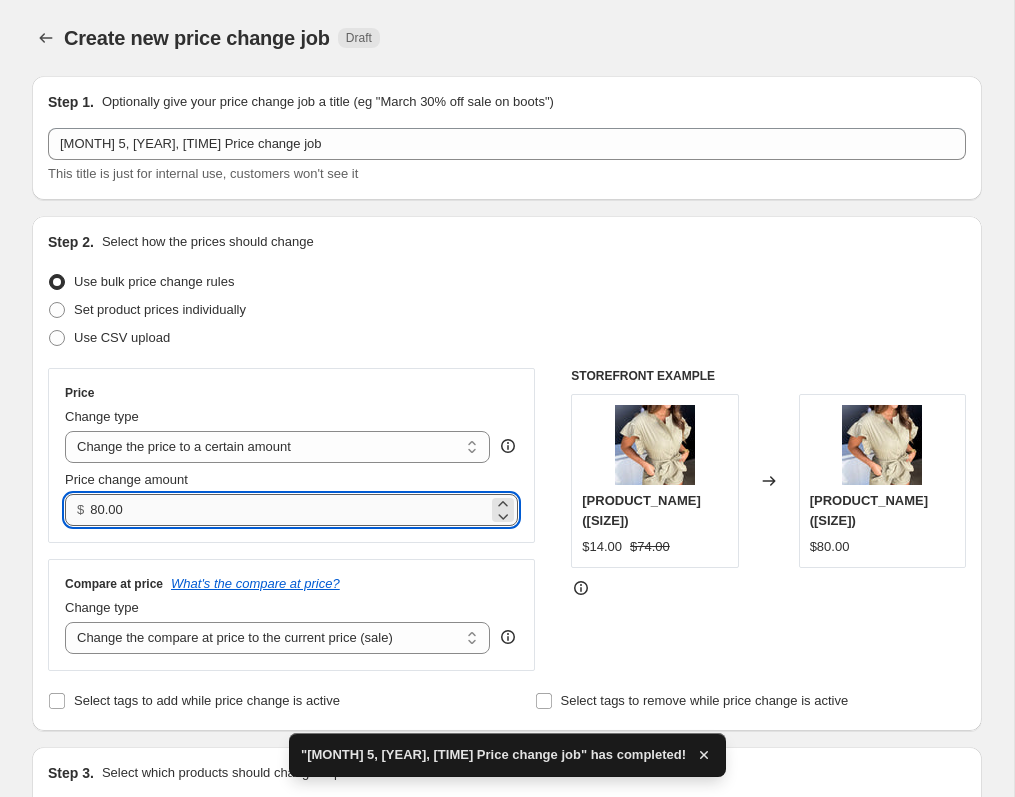 click on "80.00" at bounding box center [288, 510] 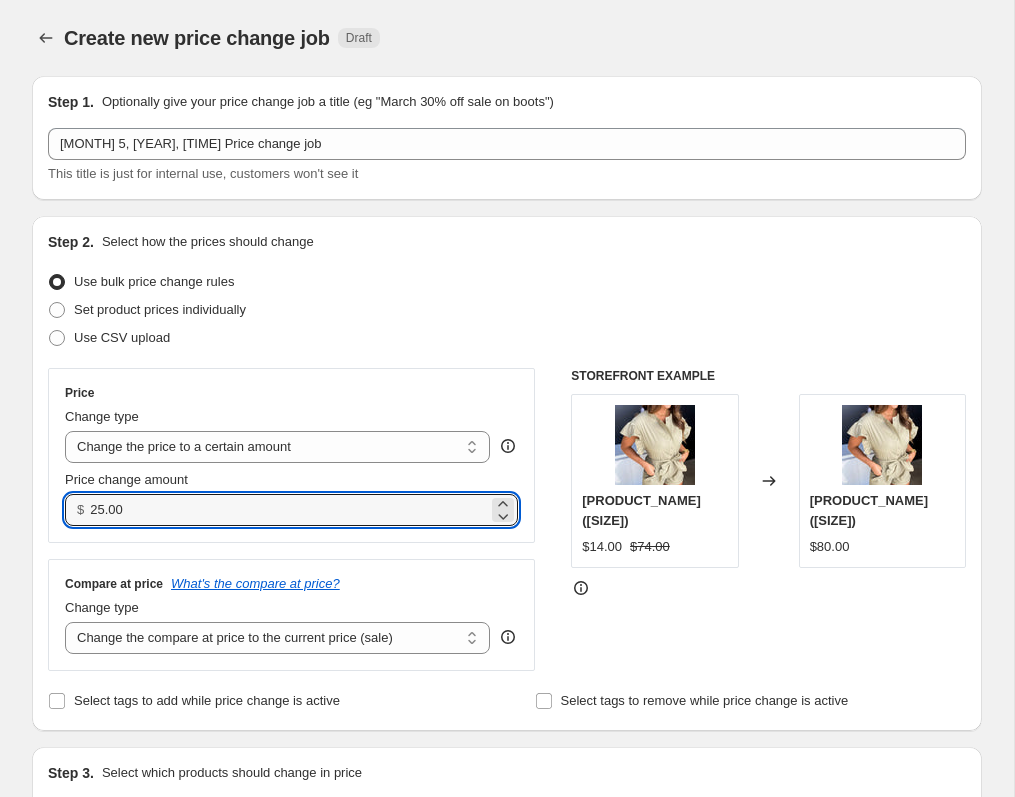 scroll, scrollTop: 204, scrollLeft: 0, axis: vertical 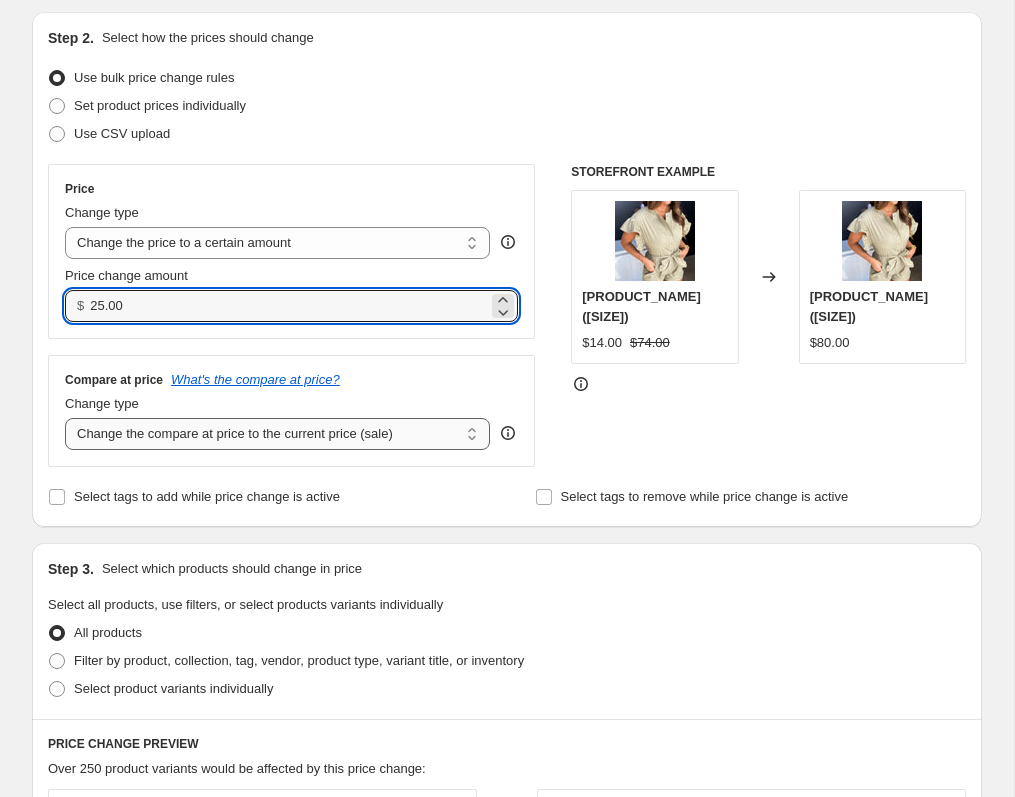 type on "25.00" 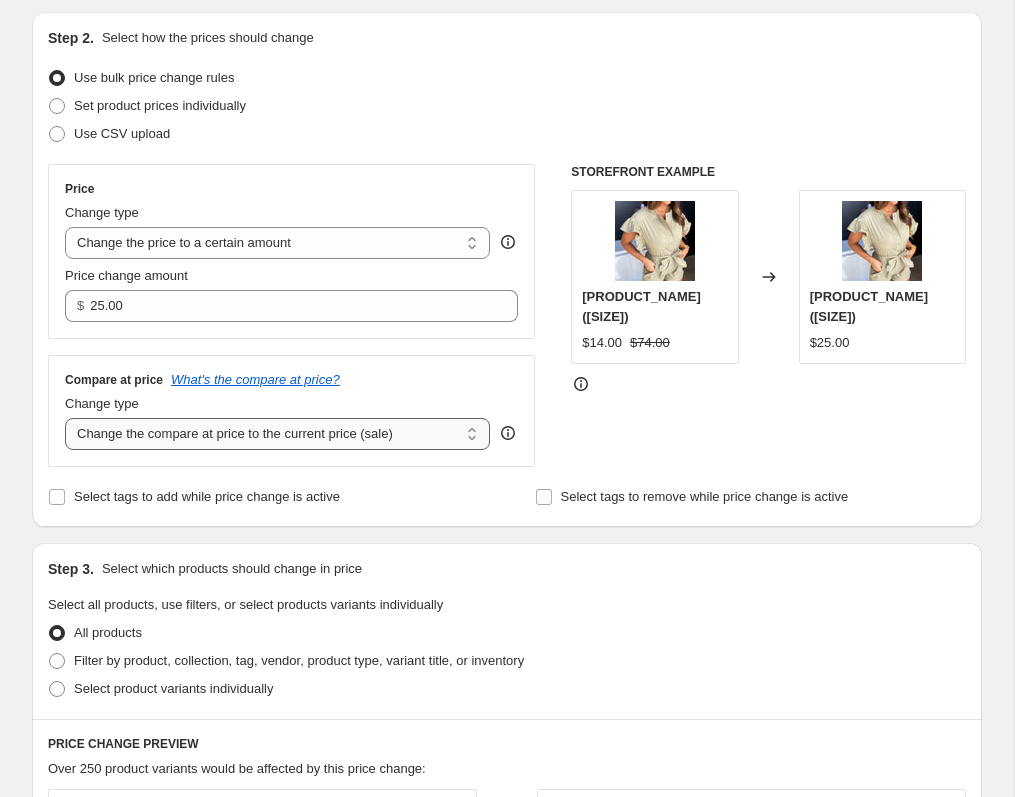 select on "no_change" 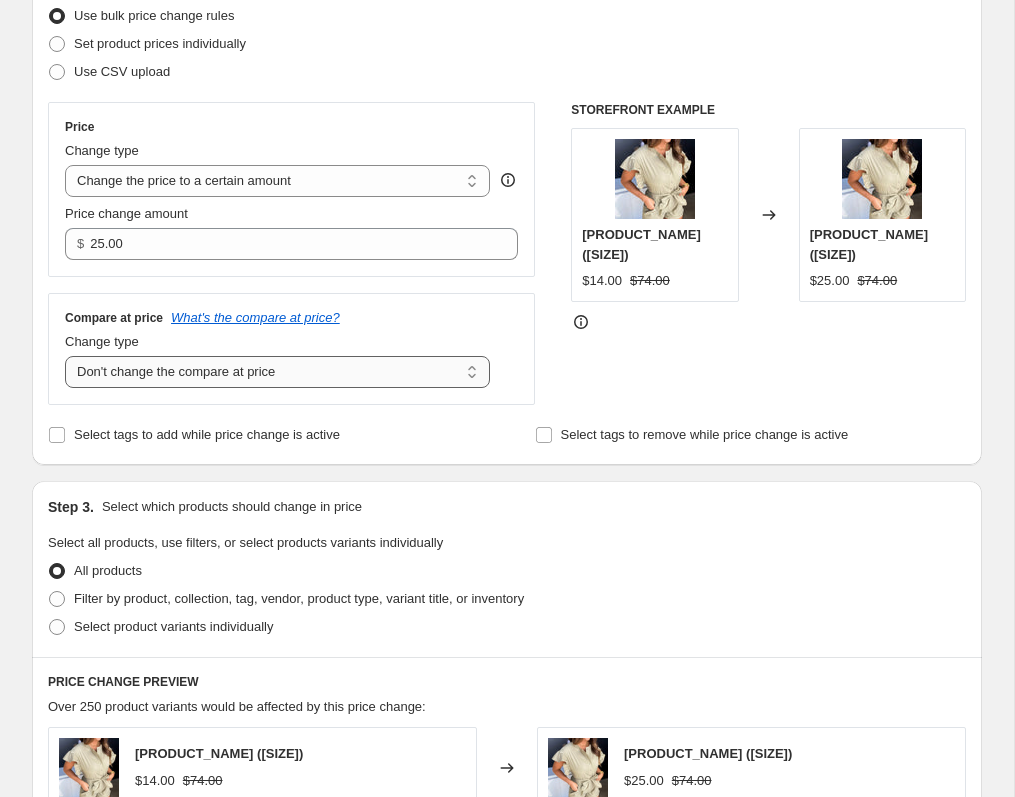 scroll, scrollTop: 287, scrollLeft: 0, axis: vertical 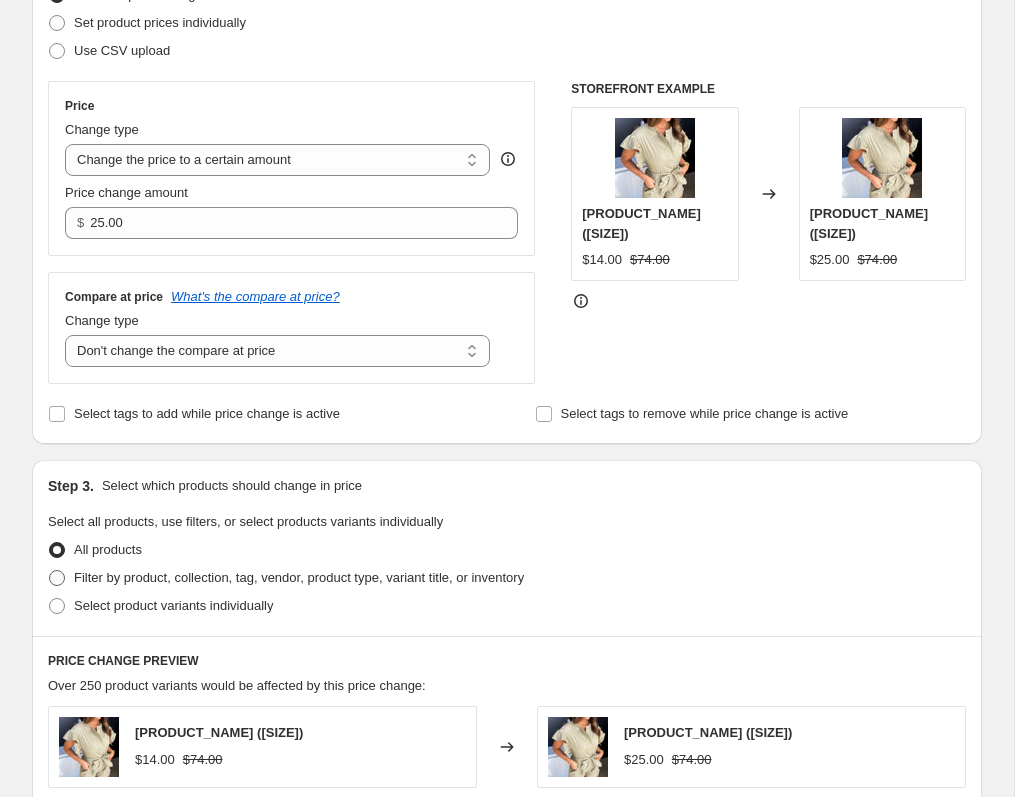 click on "Filter by product, collection, tag, vendor, product type, variant title, or inventory" at bounding box center [299, 577] 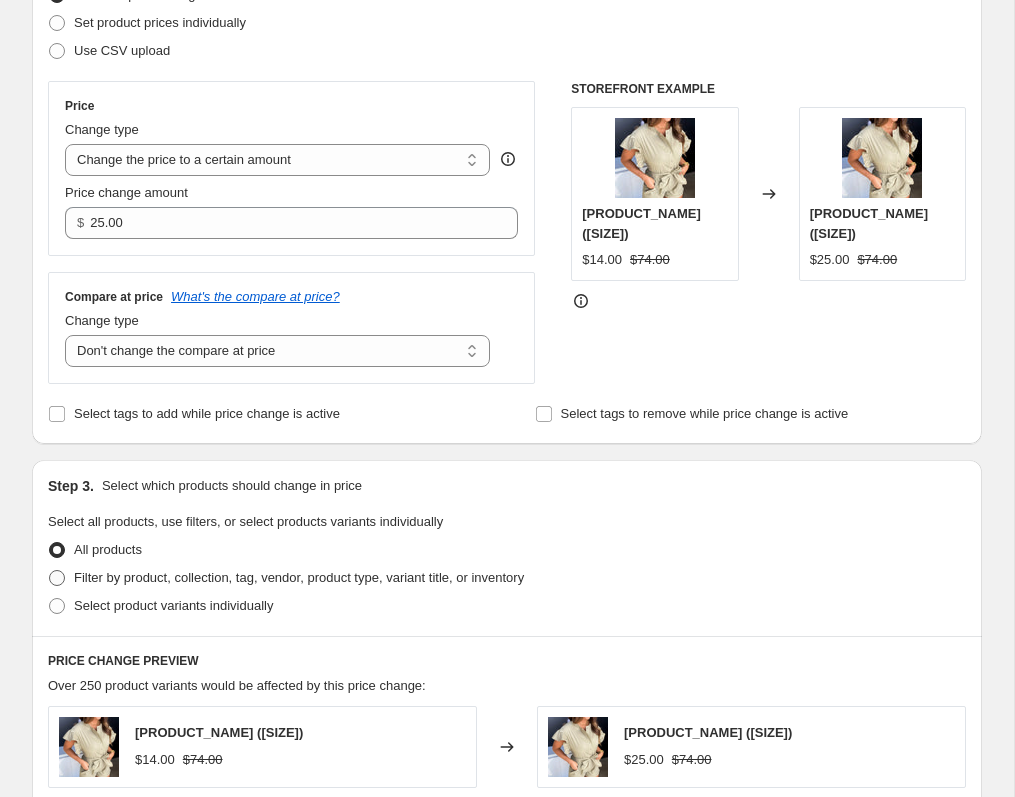 radio on "true" 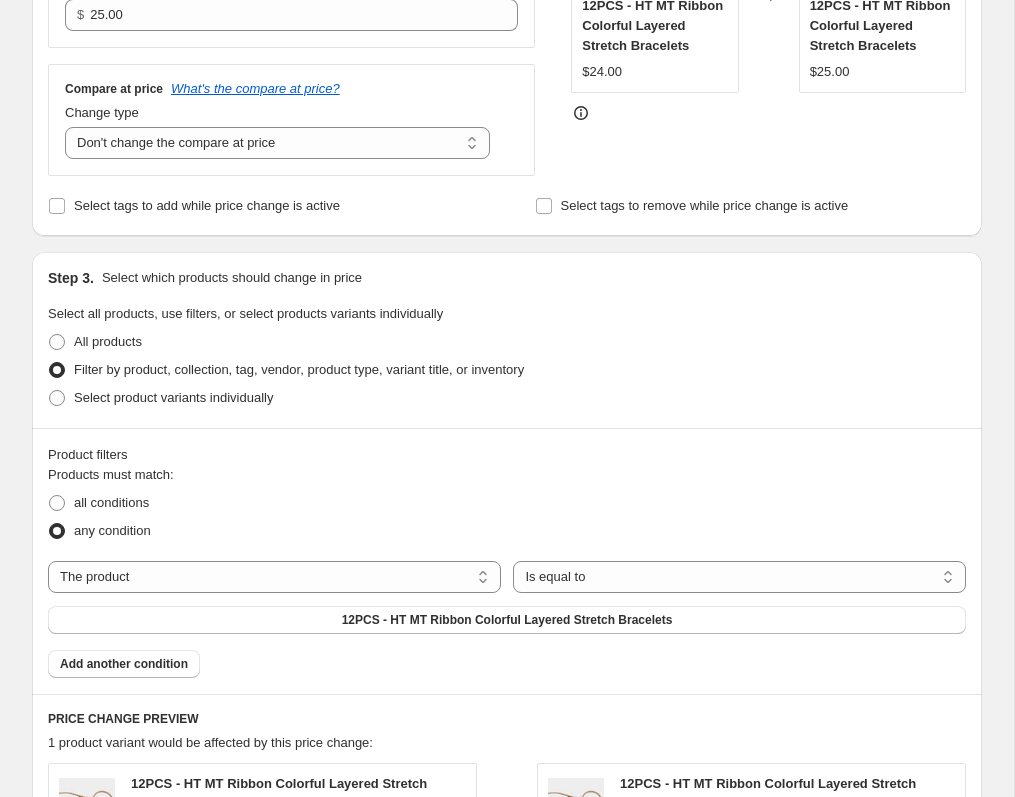 scroll, scrollTop: 503, scrollLeft: 0, axis: vertical 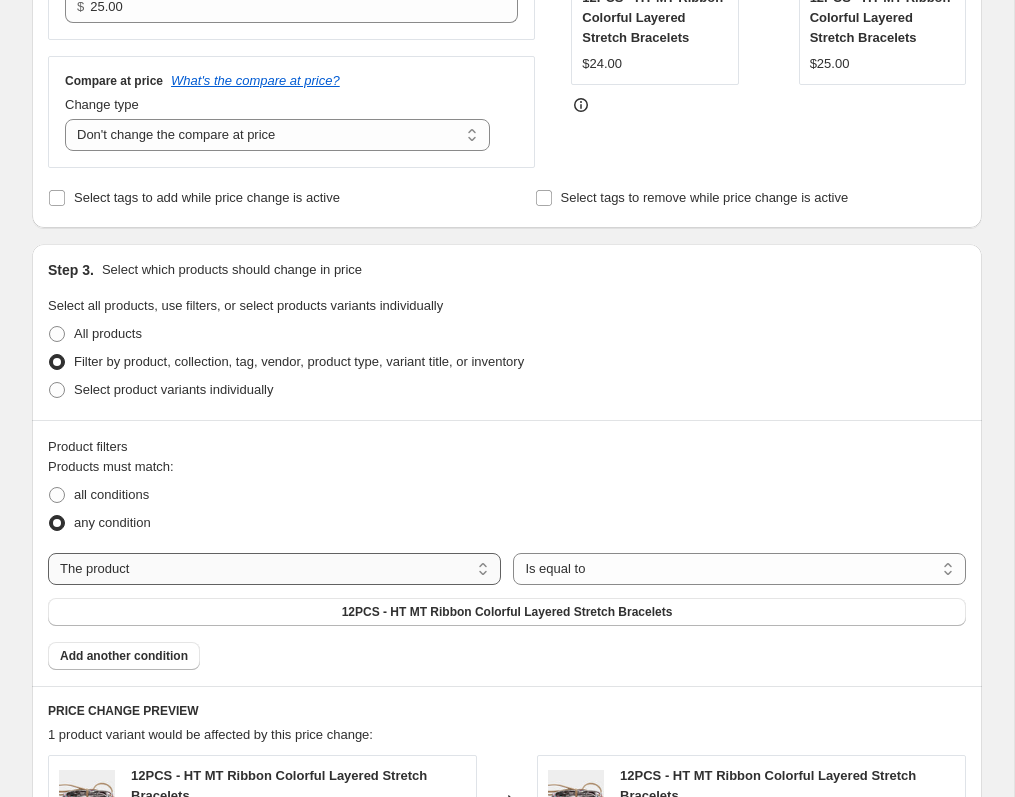 click on "The product The product's collection The product's tag The product's vendor The product's type The product's status The variant's title Inventory quantity" at bounding box center (274, 569) 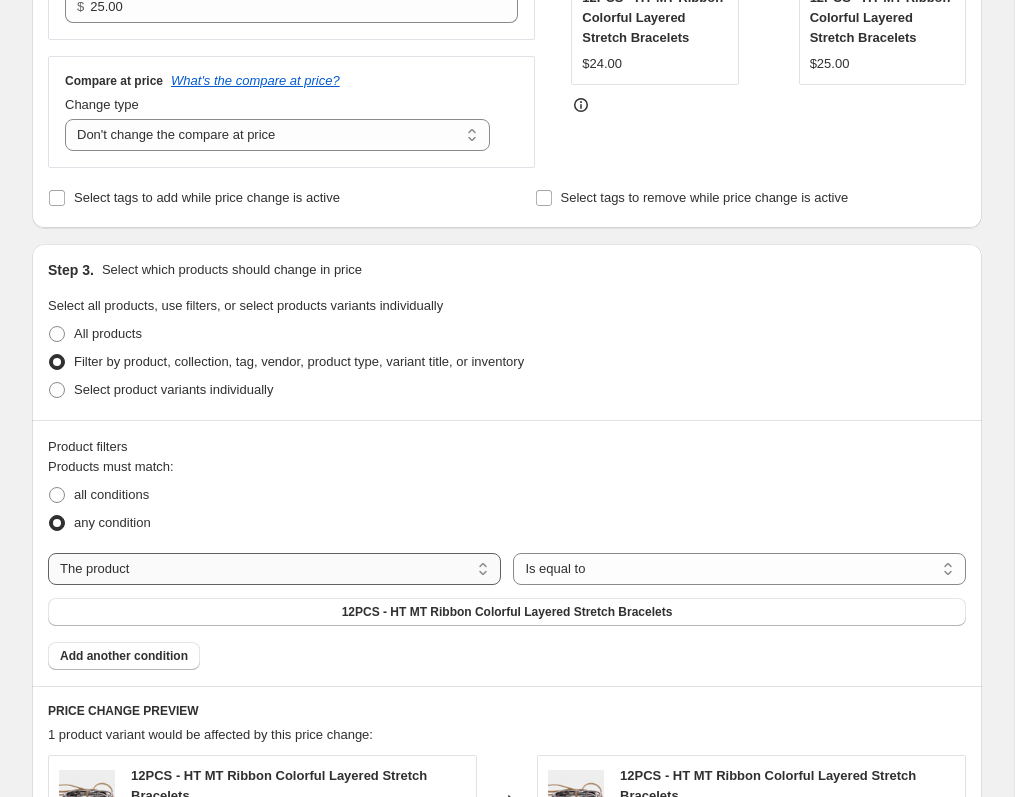 select on "collection" 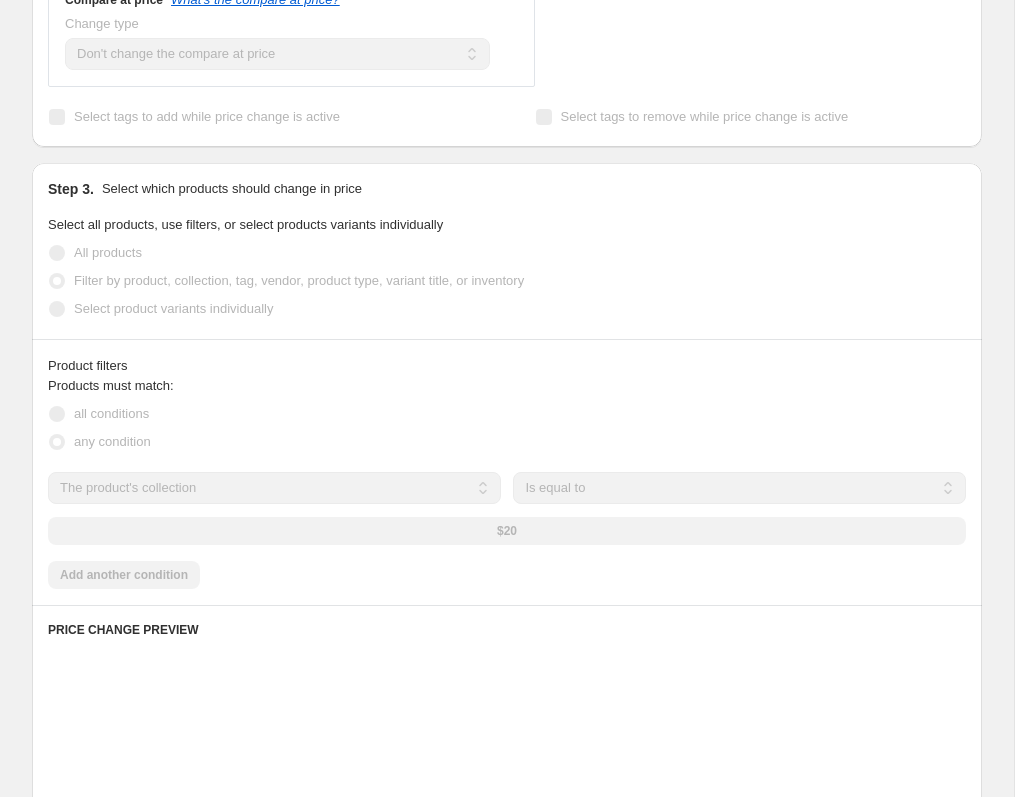 scroll, scrollTop: 591, scrollLeft: 0, axis: vertical 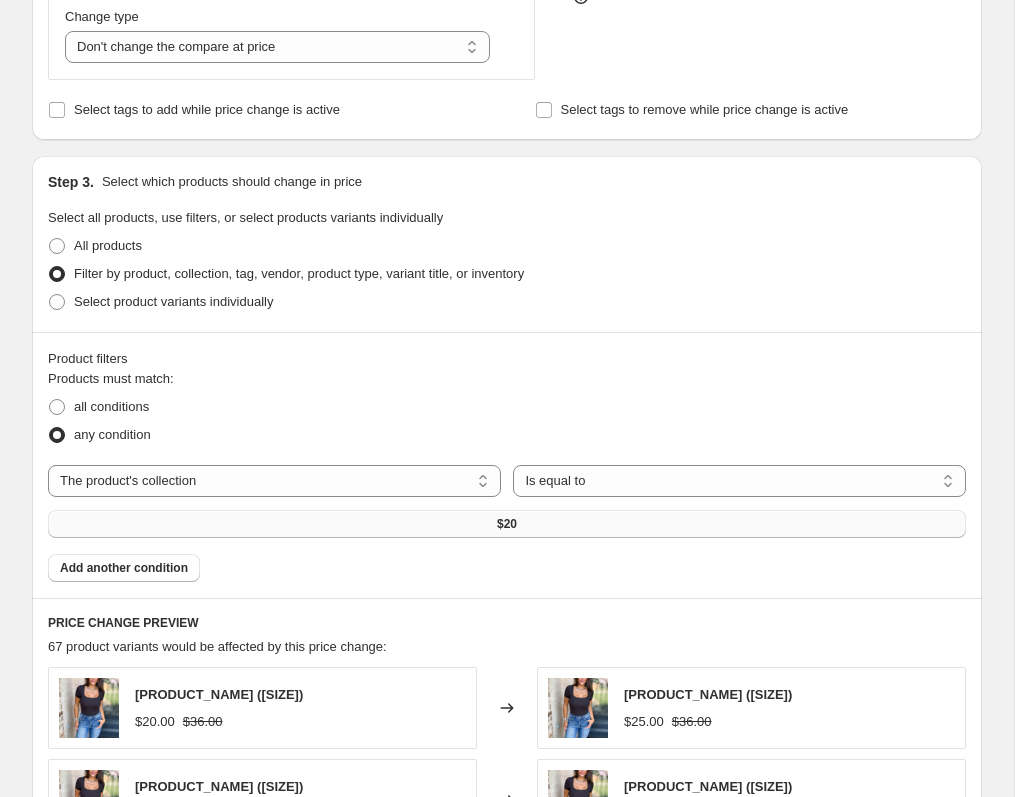 click on "$20" at bounding box center (507, 524) 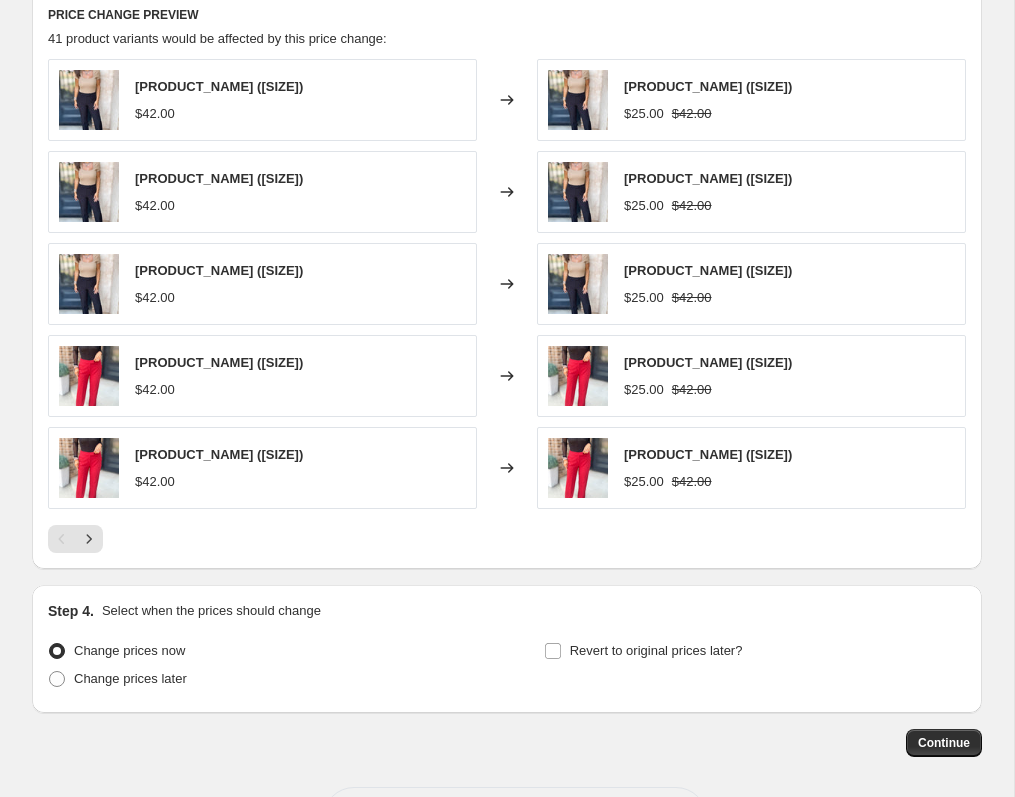 scroll, scrollTop: 1300, scrollLeft: 0, axis: vertical 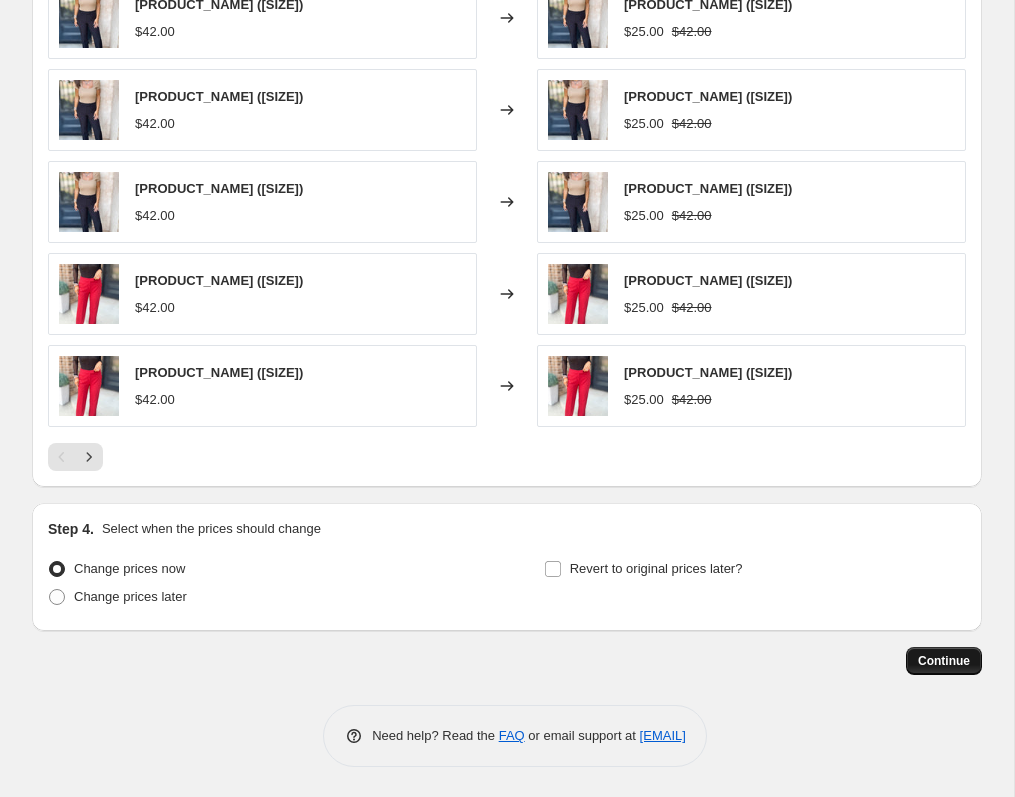 click on "Continue" at bounding box center [944, 661] 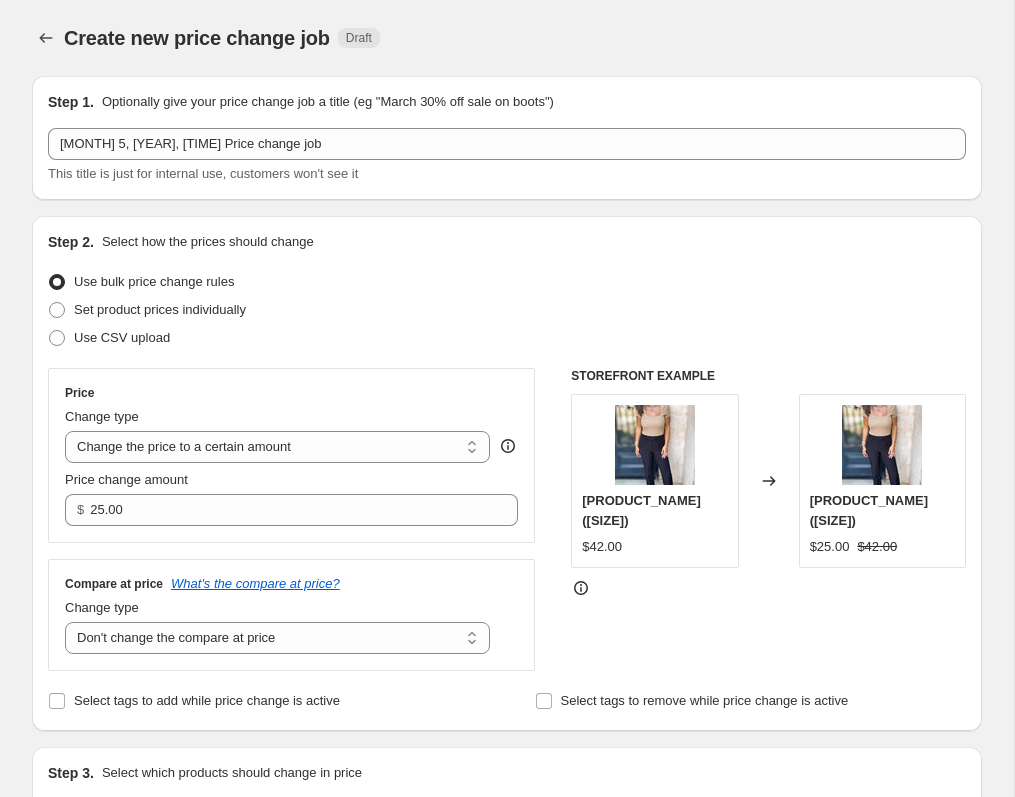 scroll, scrollTop: 1300, scrollLeft: 0, axis: vertical 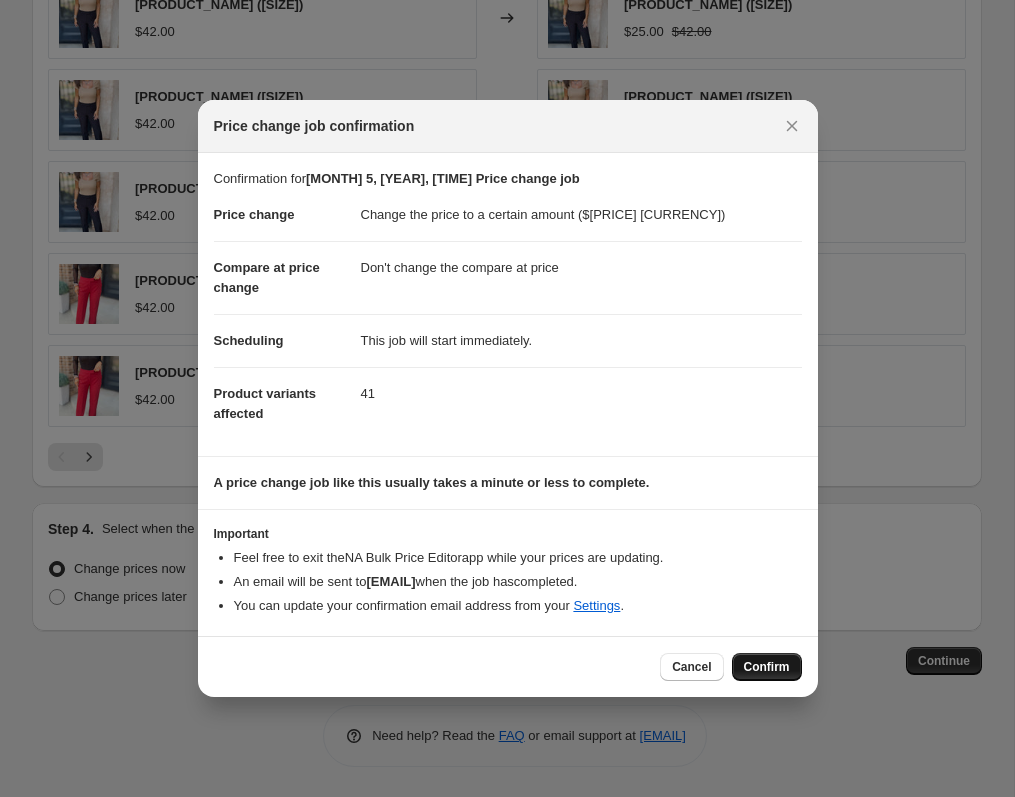 click on "Confirm" at bounding box center [767, 667] 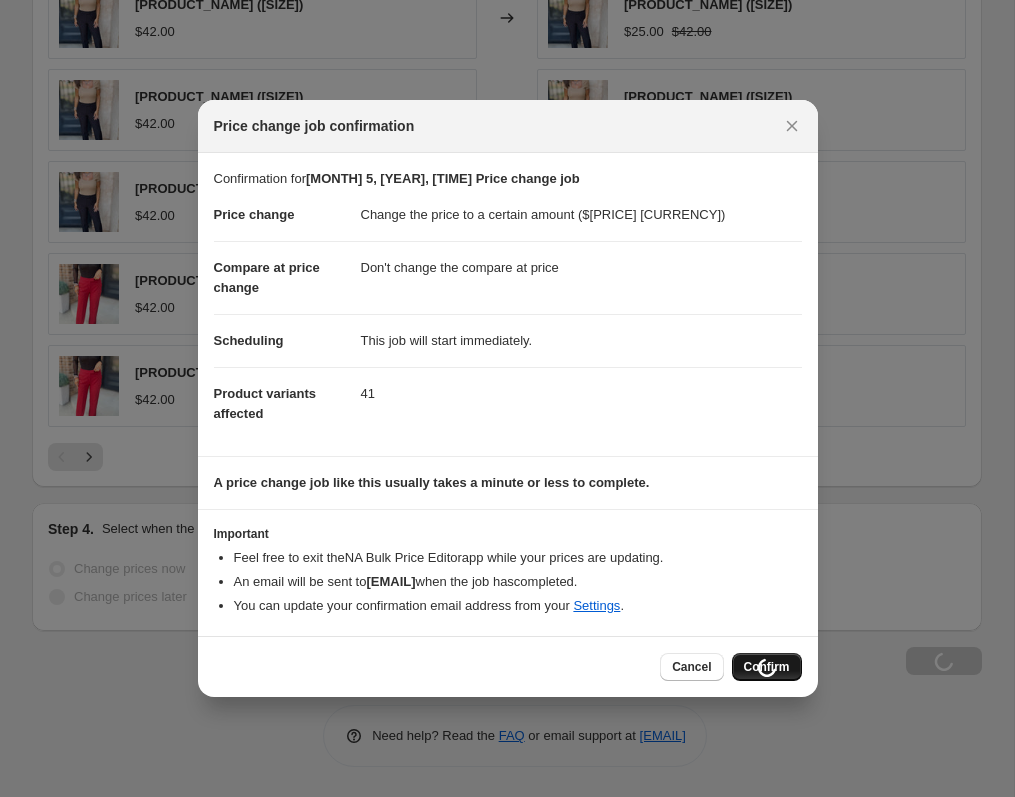 scroll, scrollTop: 1396, scrollLeft: 0, axis: vertical 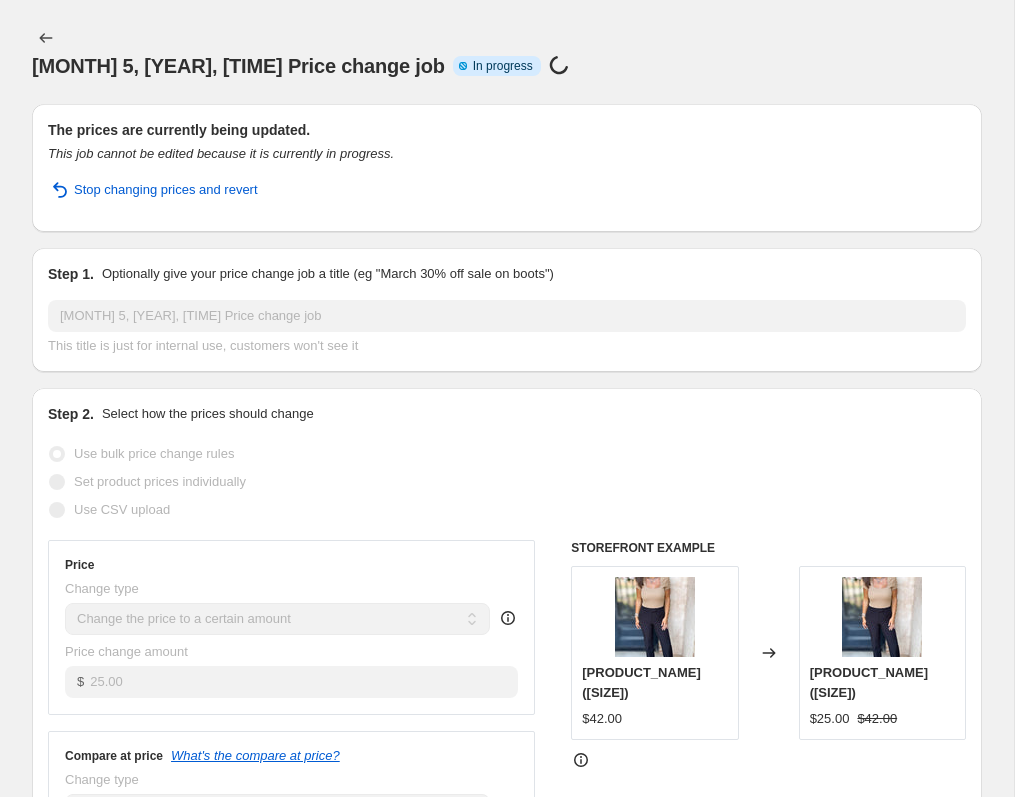 select on "no_change" 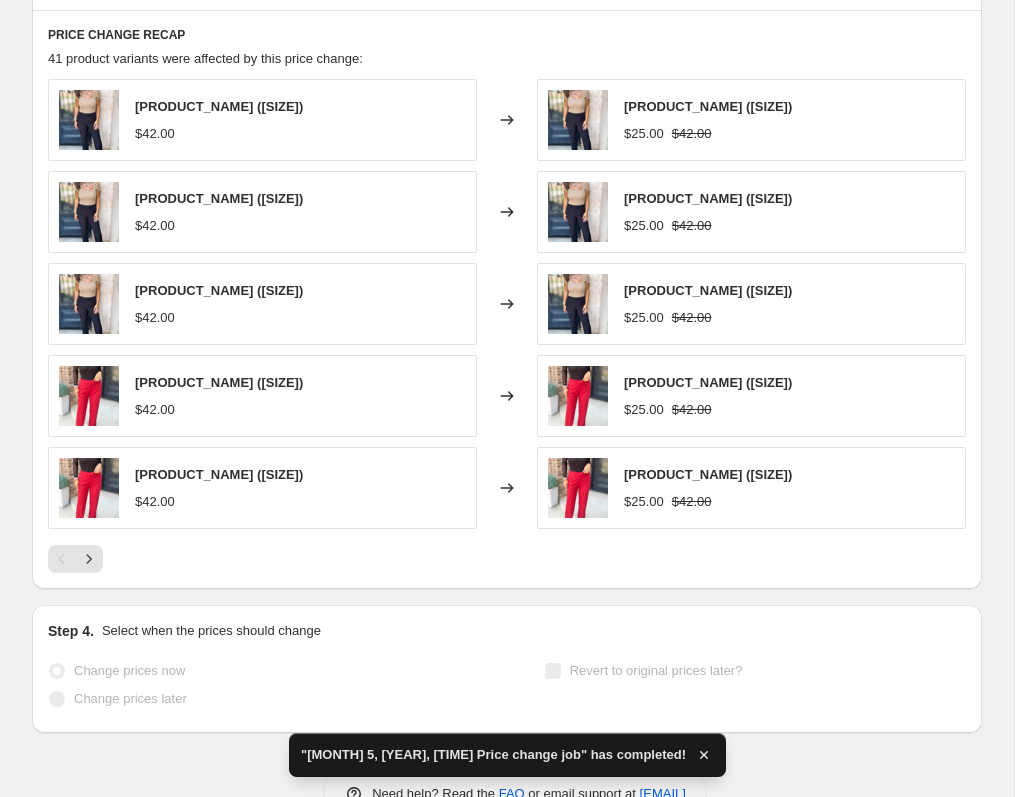 scroll, scrollTop: 1400, scrollLeft: 0, axis: vertical 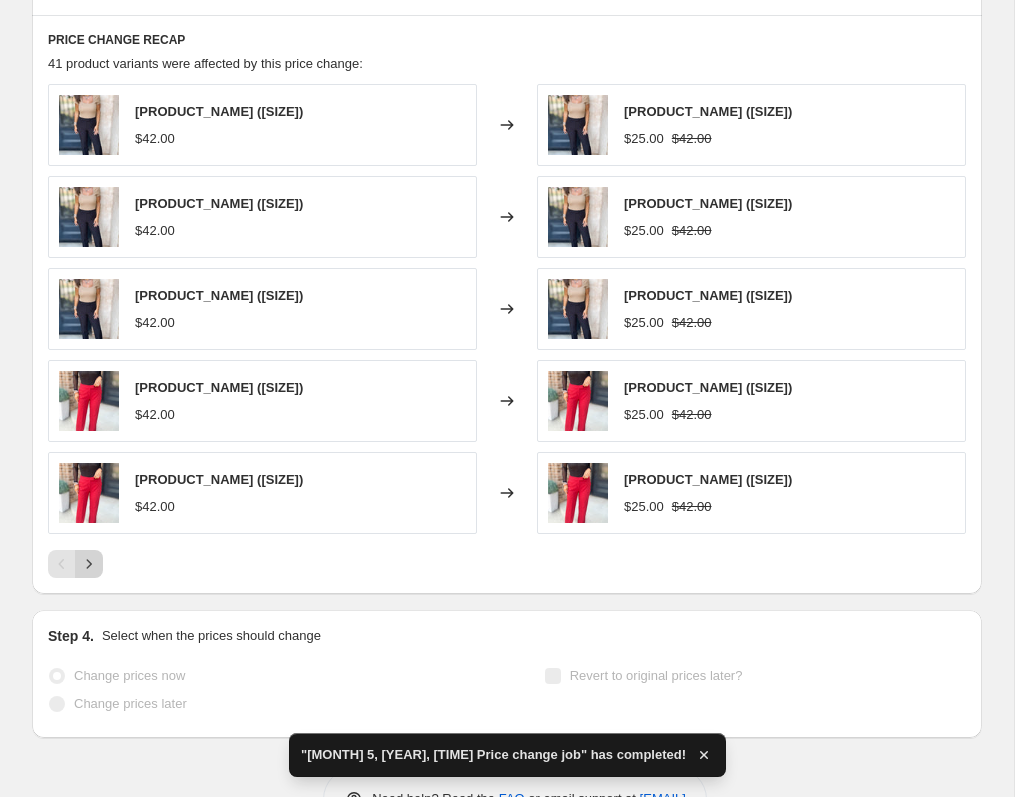 click 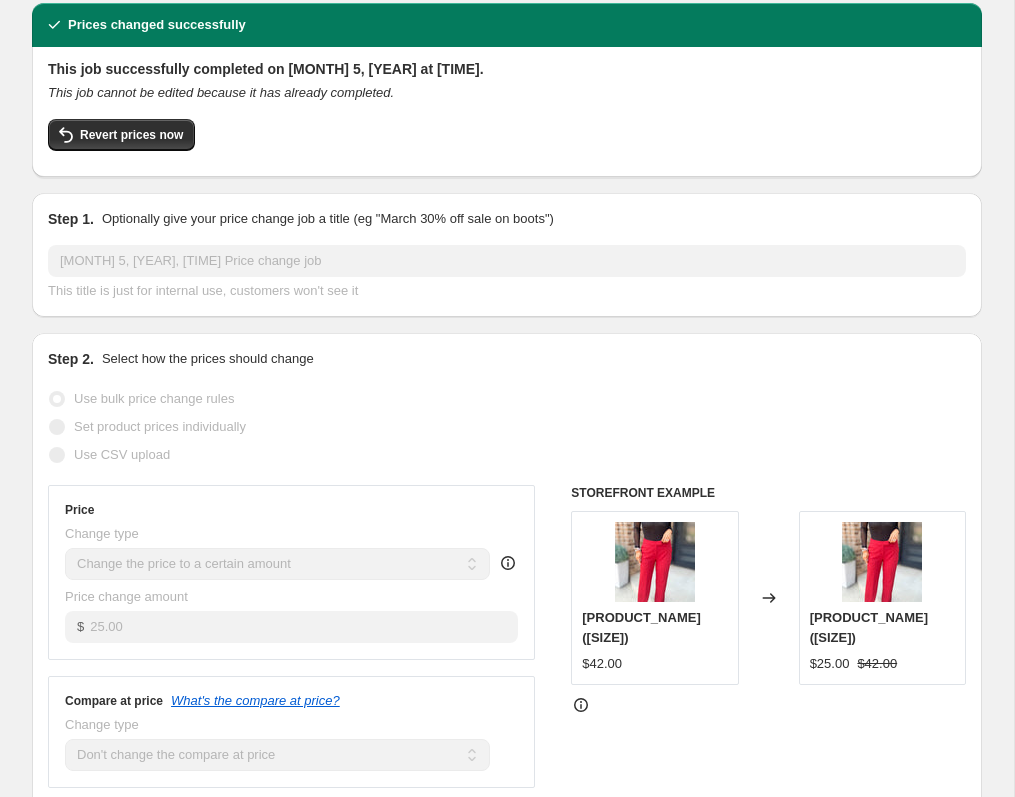 scroll, scrollTop: 0, scrollLeft: 0, axis: both 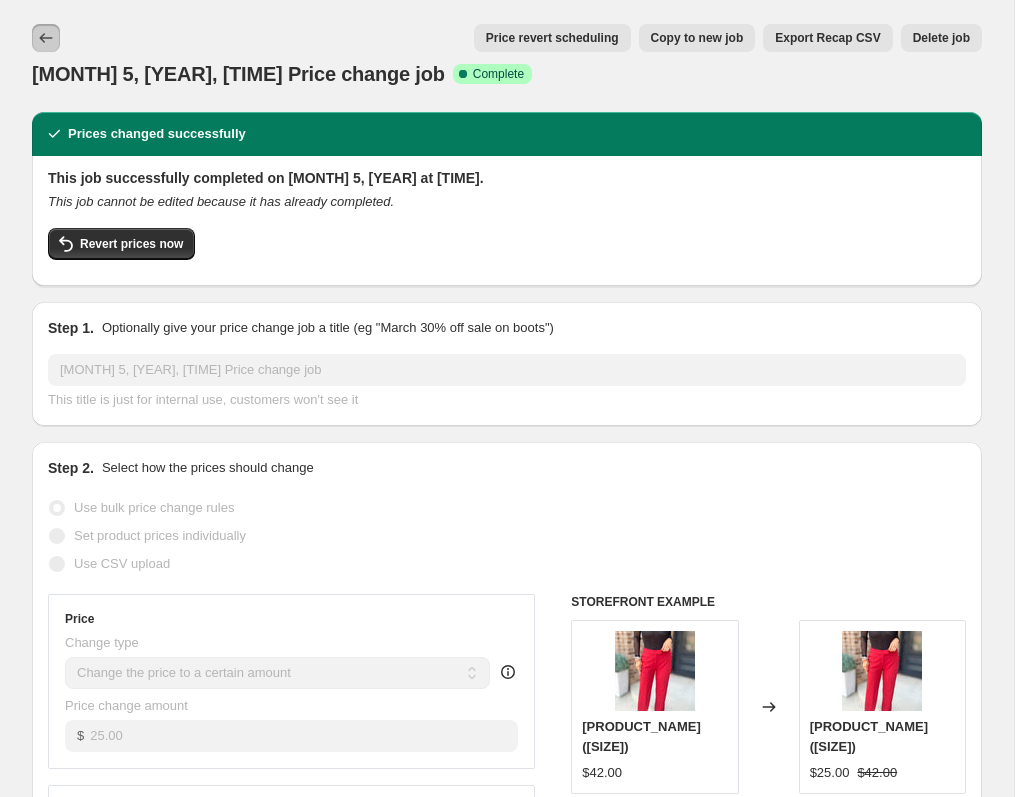 click 